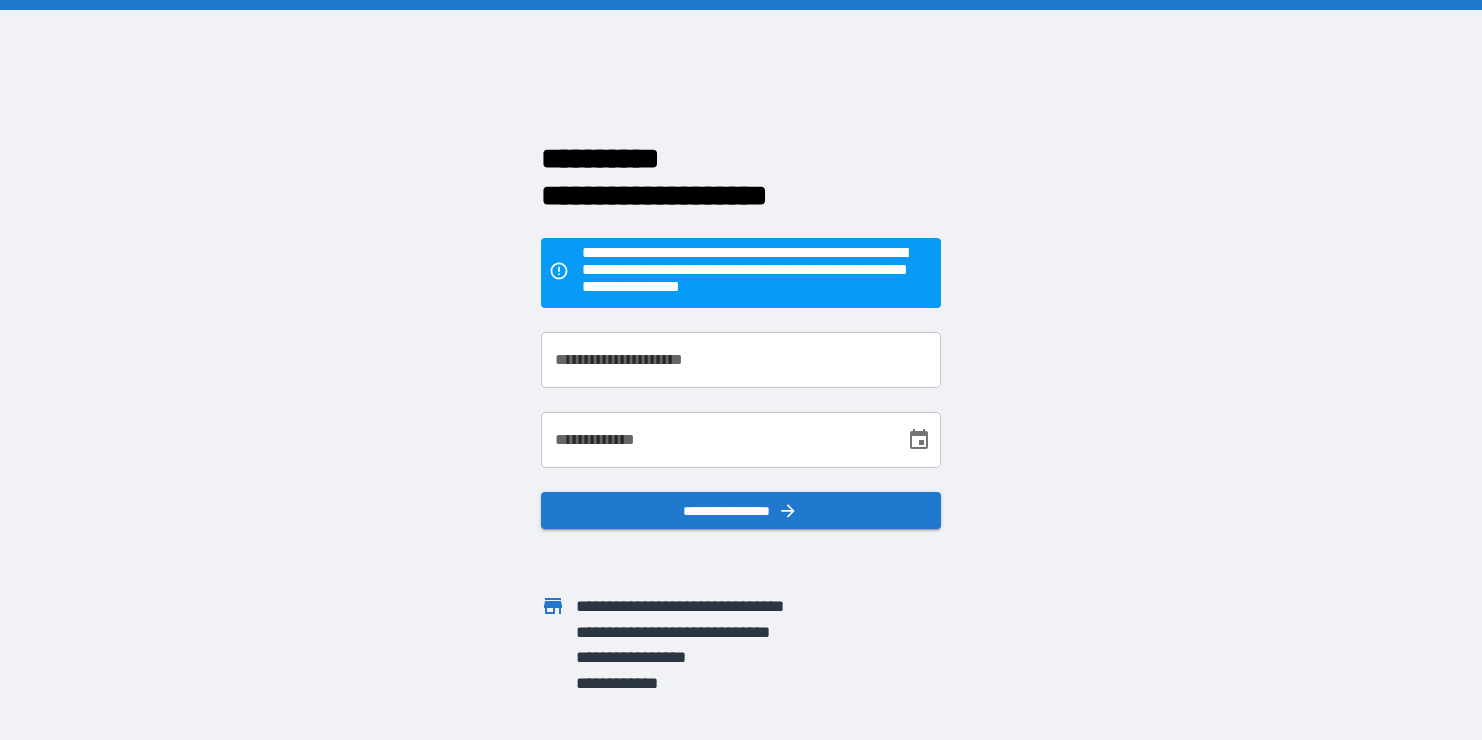 scroll, scrollTop: 0, scrollLeft: 0, axis: both 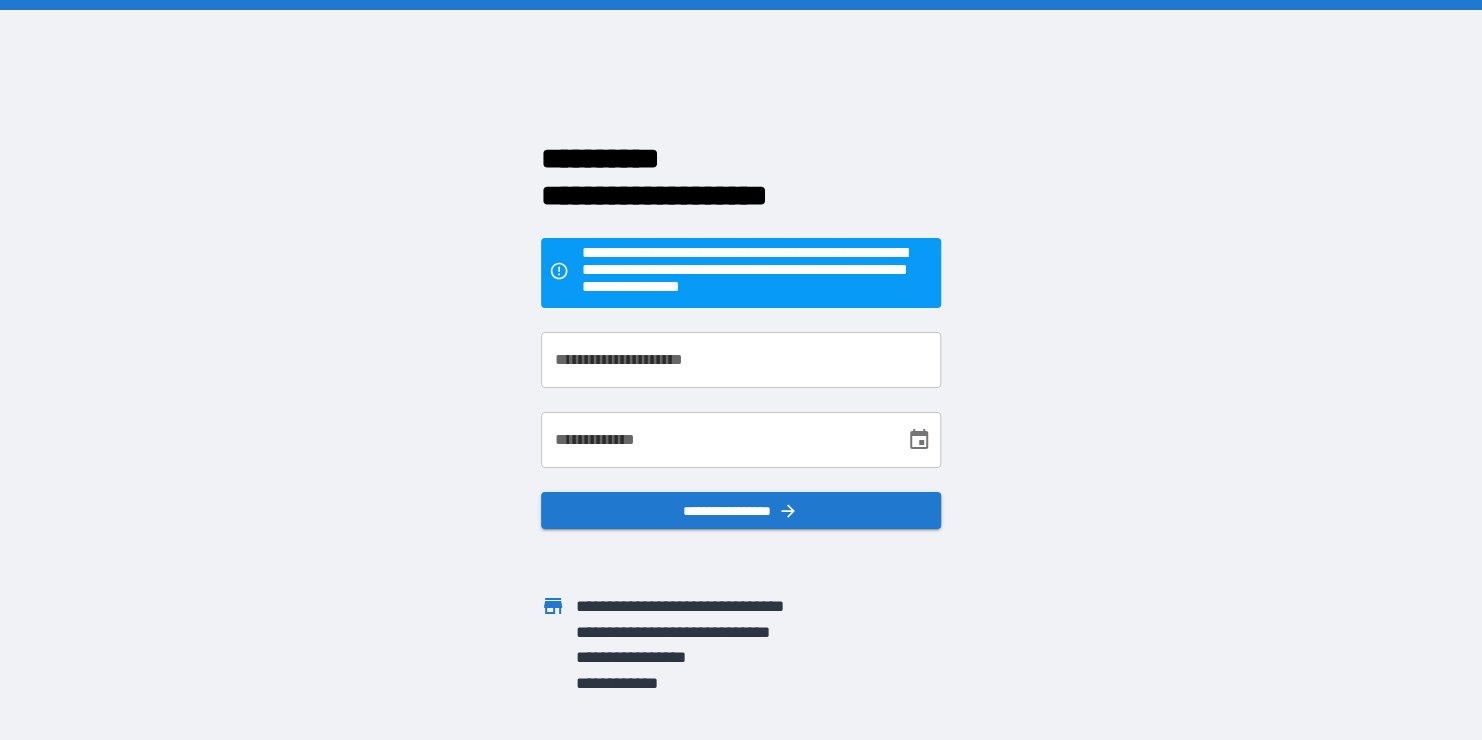click on "**********" at bounding box center [741, 360] 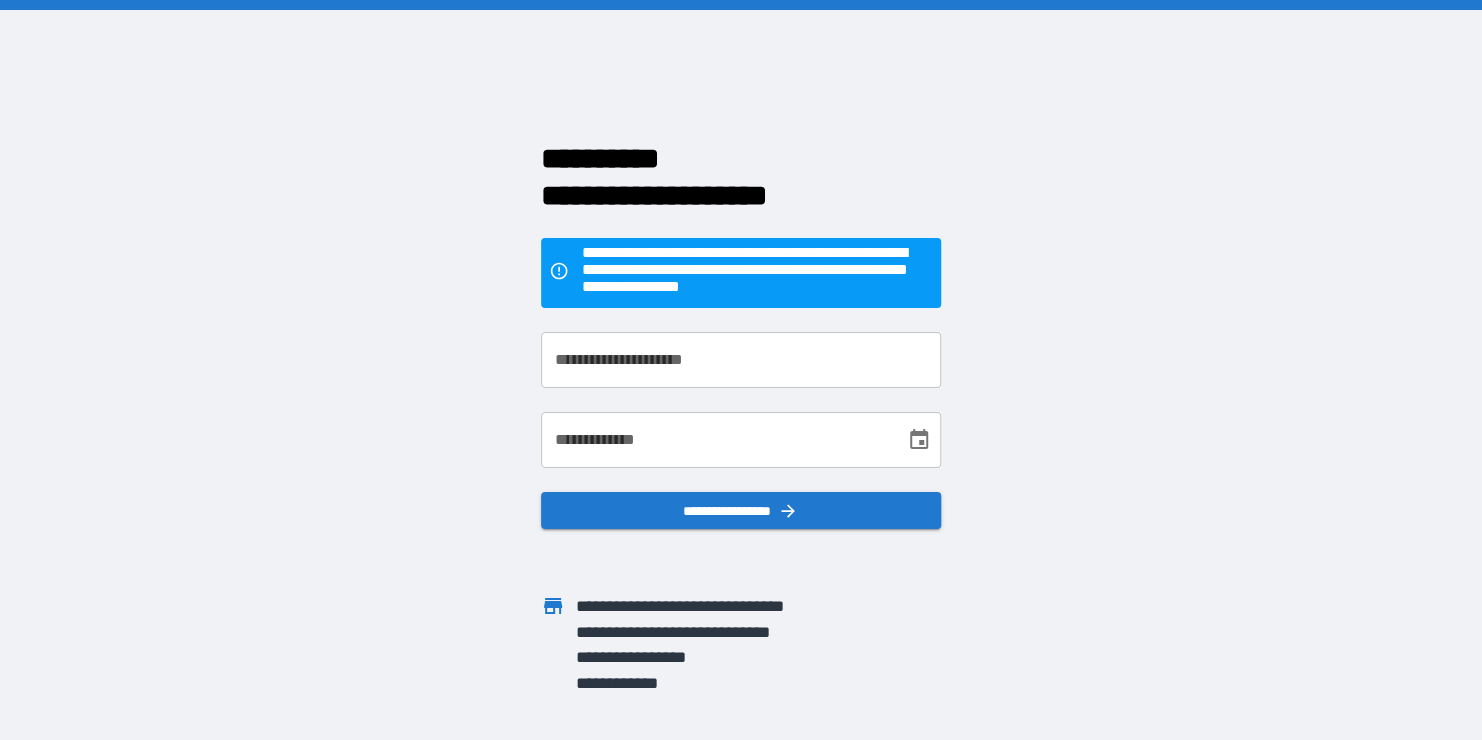 click on "**********" at bounding box center [741, 370] 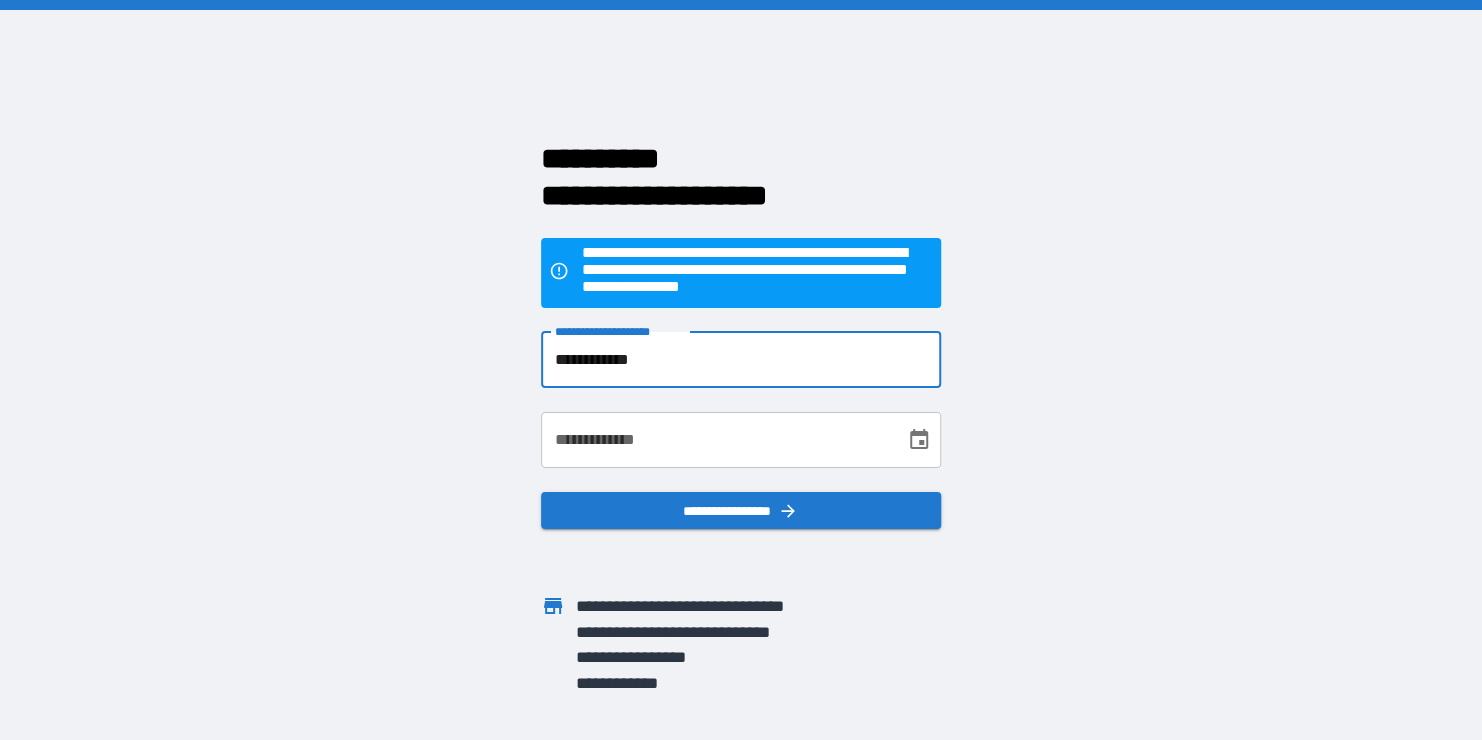 type on "**********" 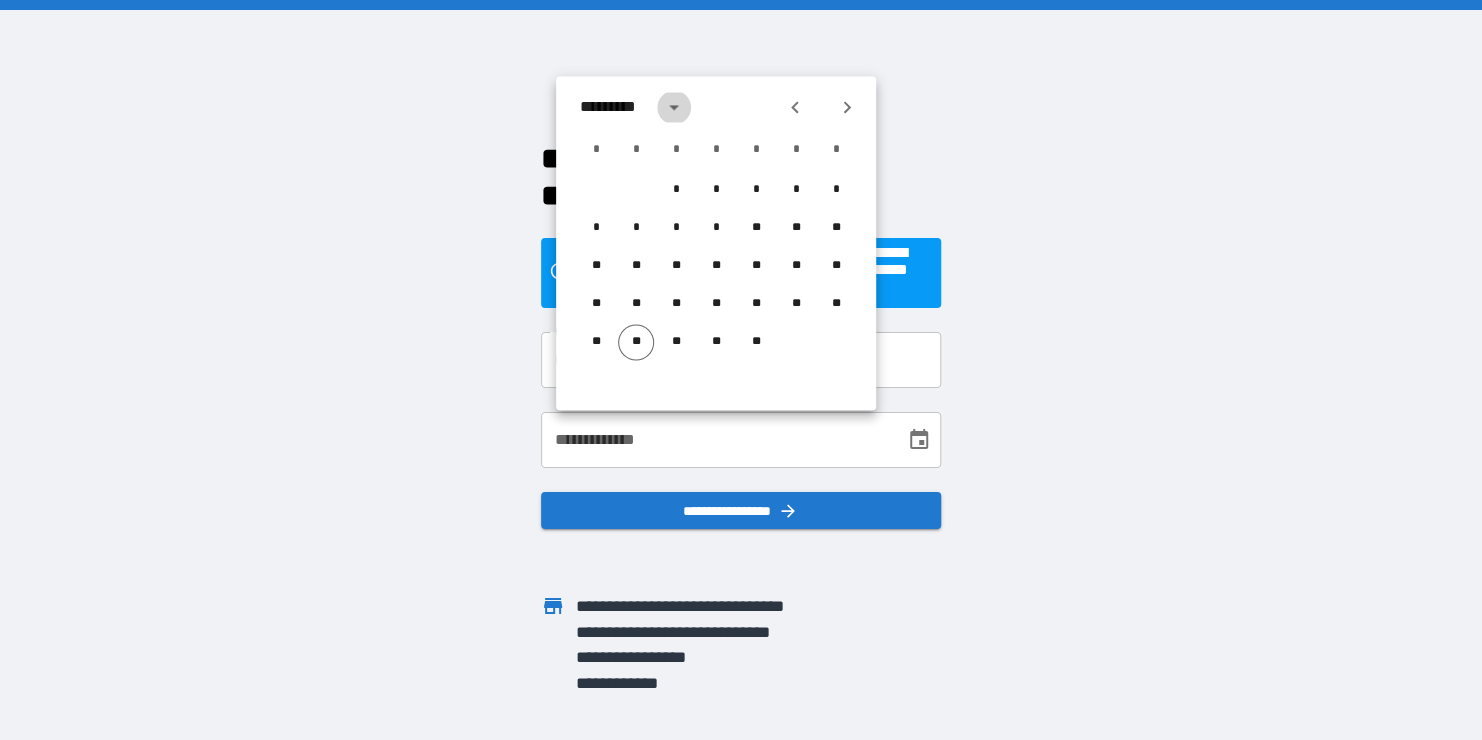 click 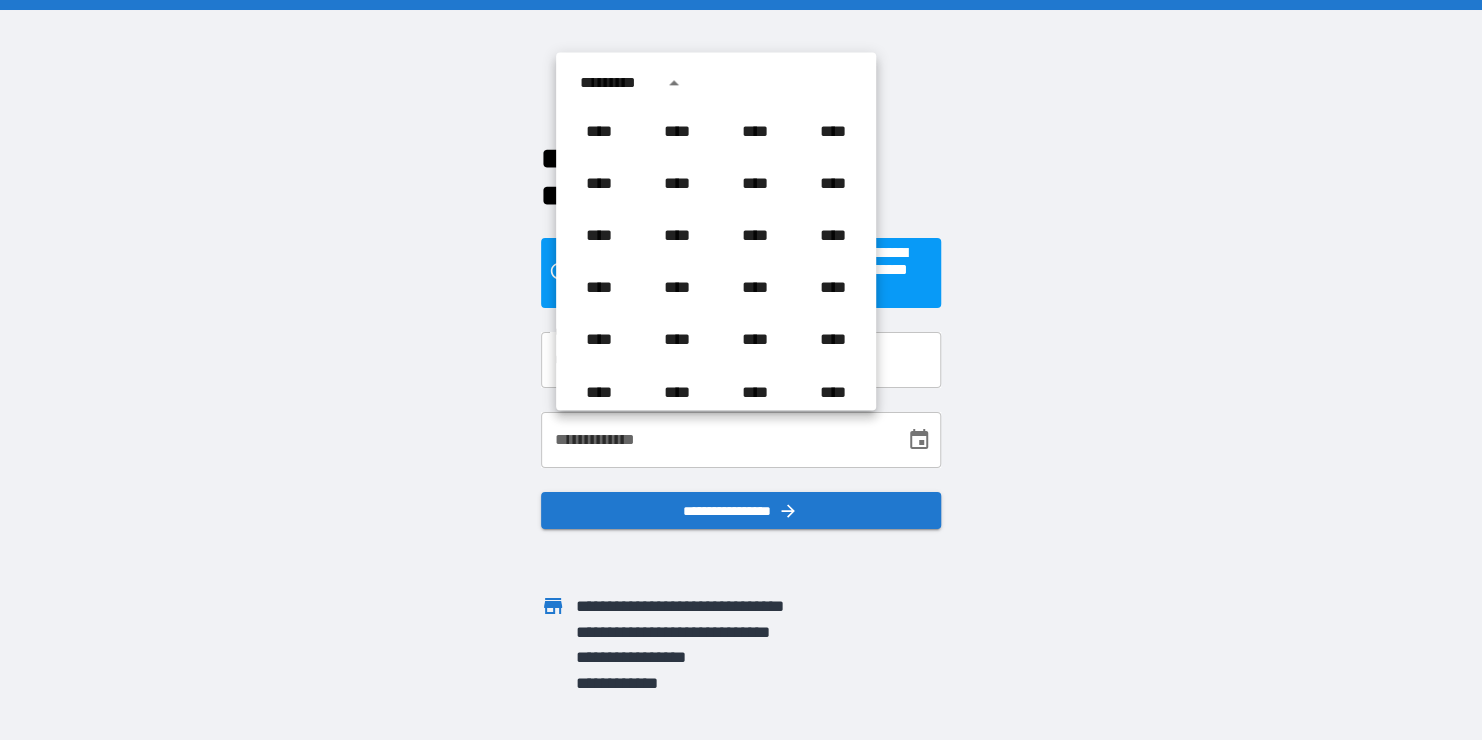 scroll, scrollTop: 1486, scrollLeft: 0, axis: vertical 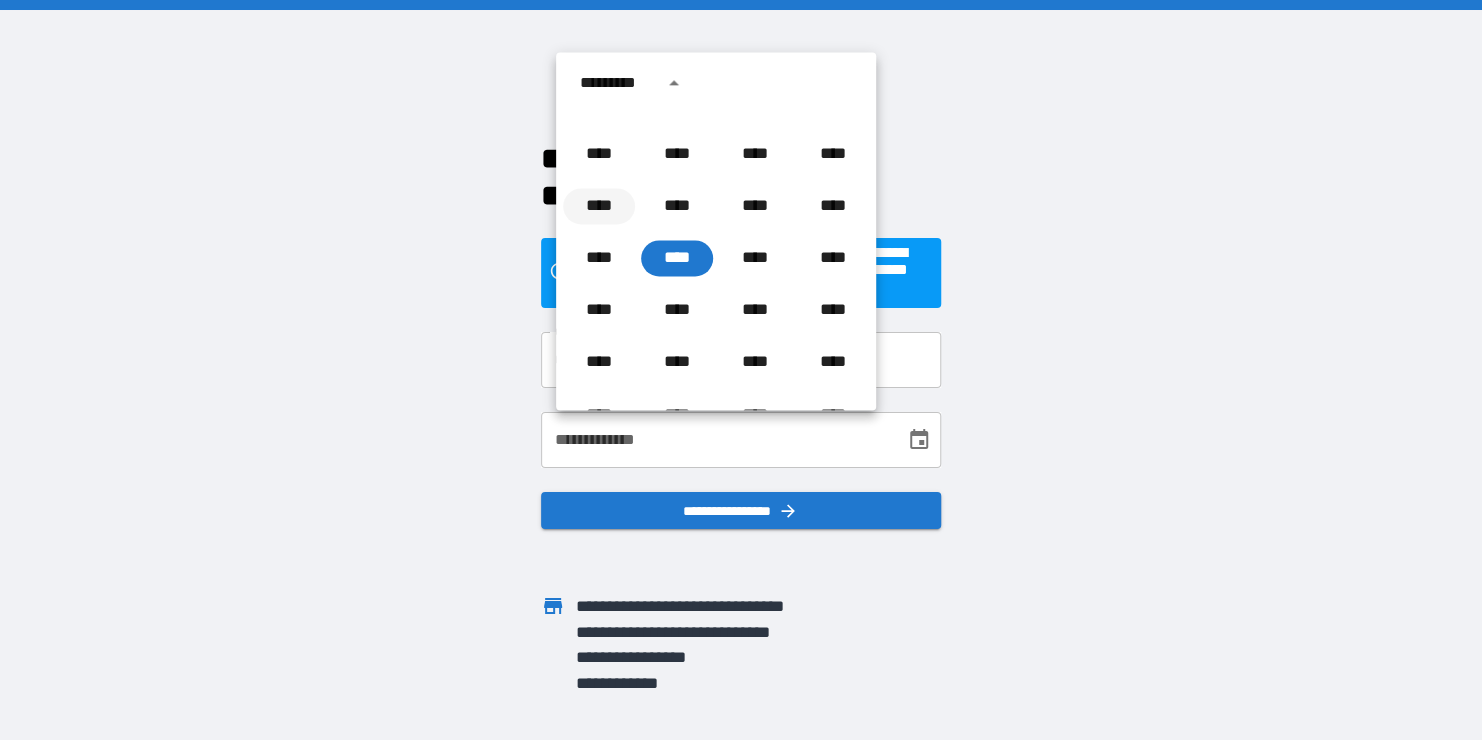 click on "****" at bounding box center [599, 206] 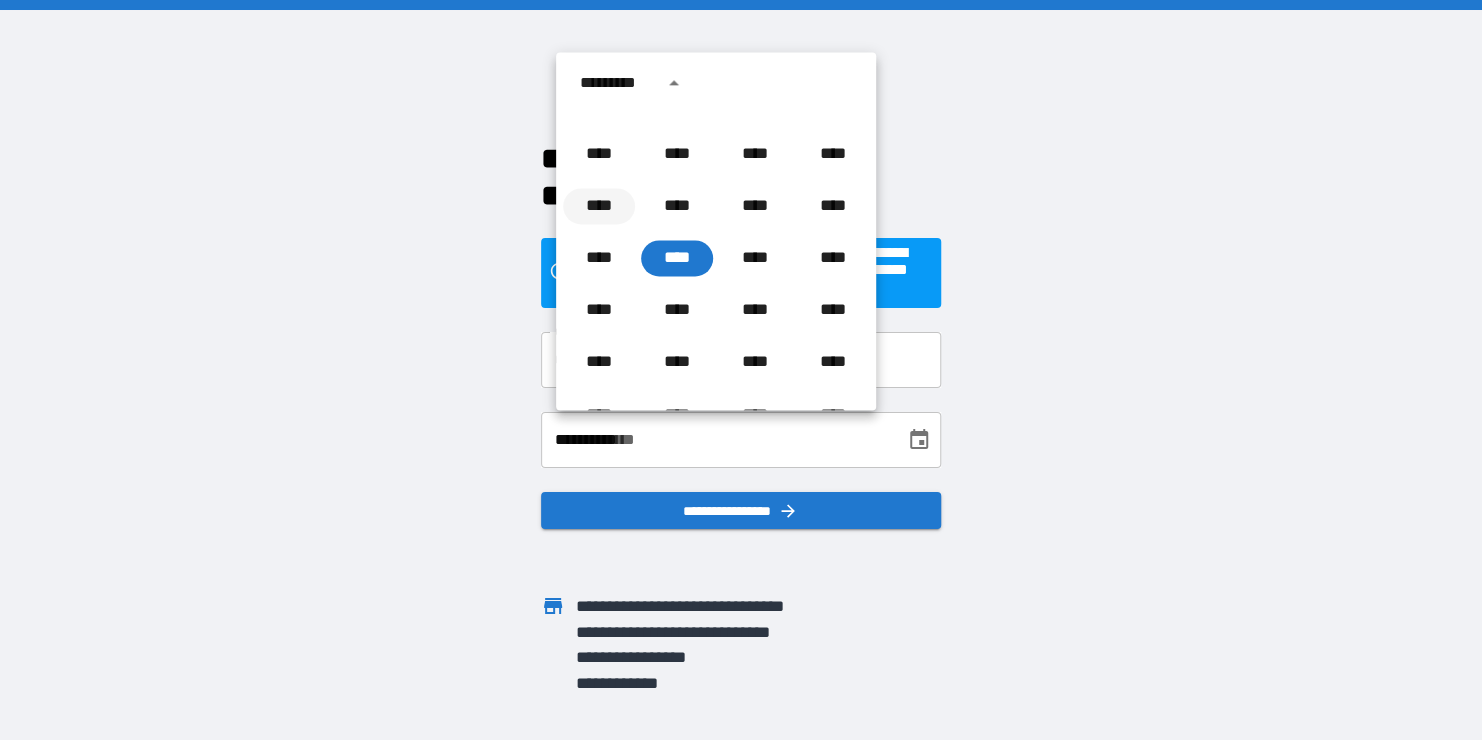 scroll, scrollTop: 0, scrollLeft: 0, axis: both 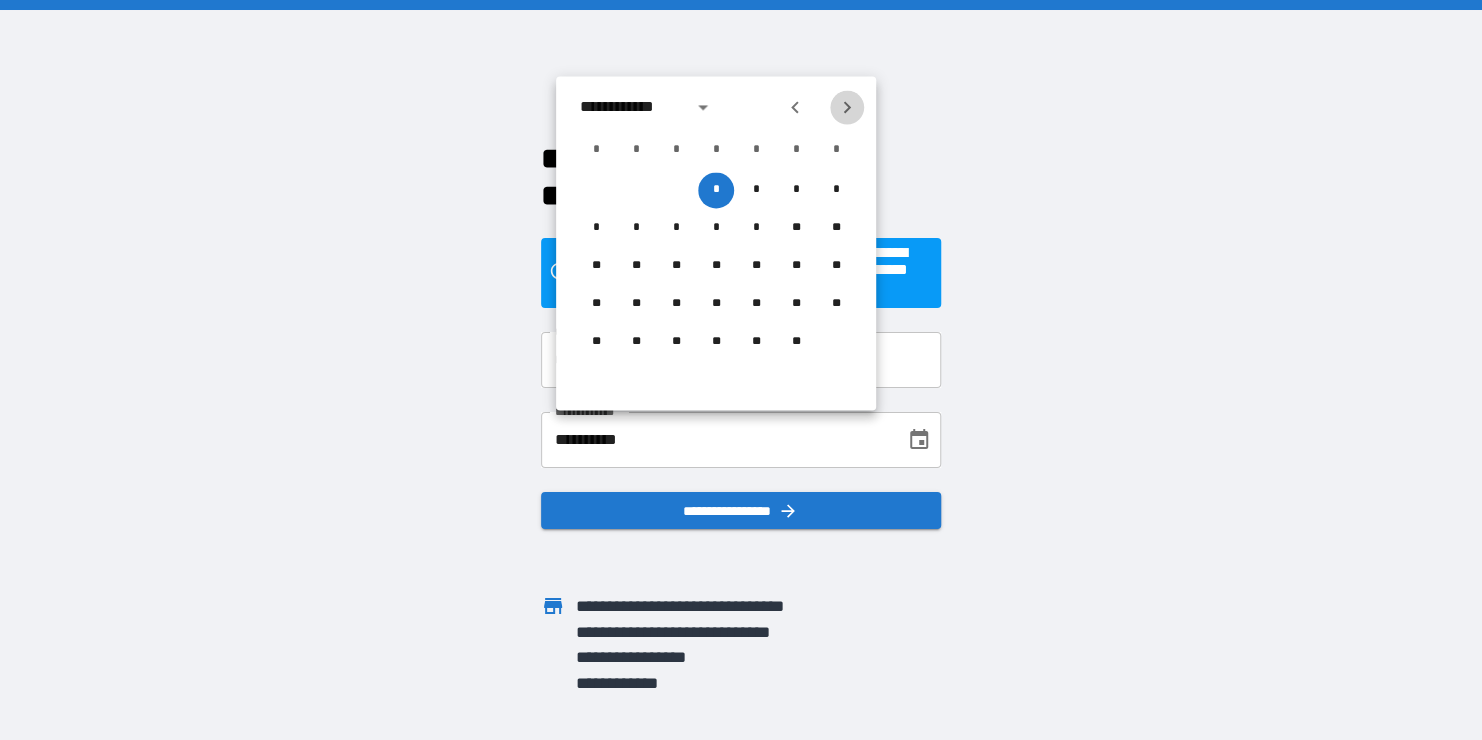 click at bounding box center (847, 107) 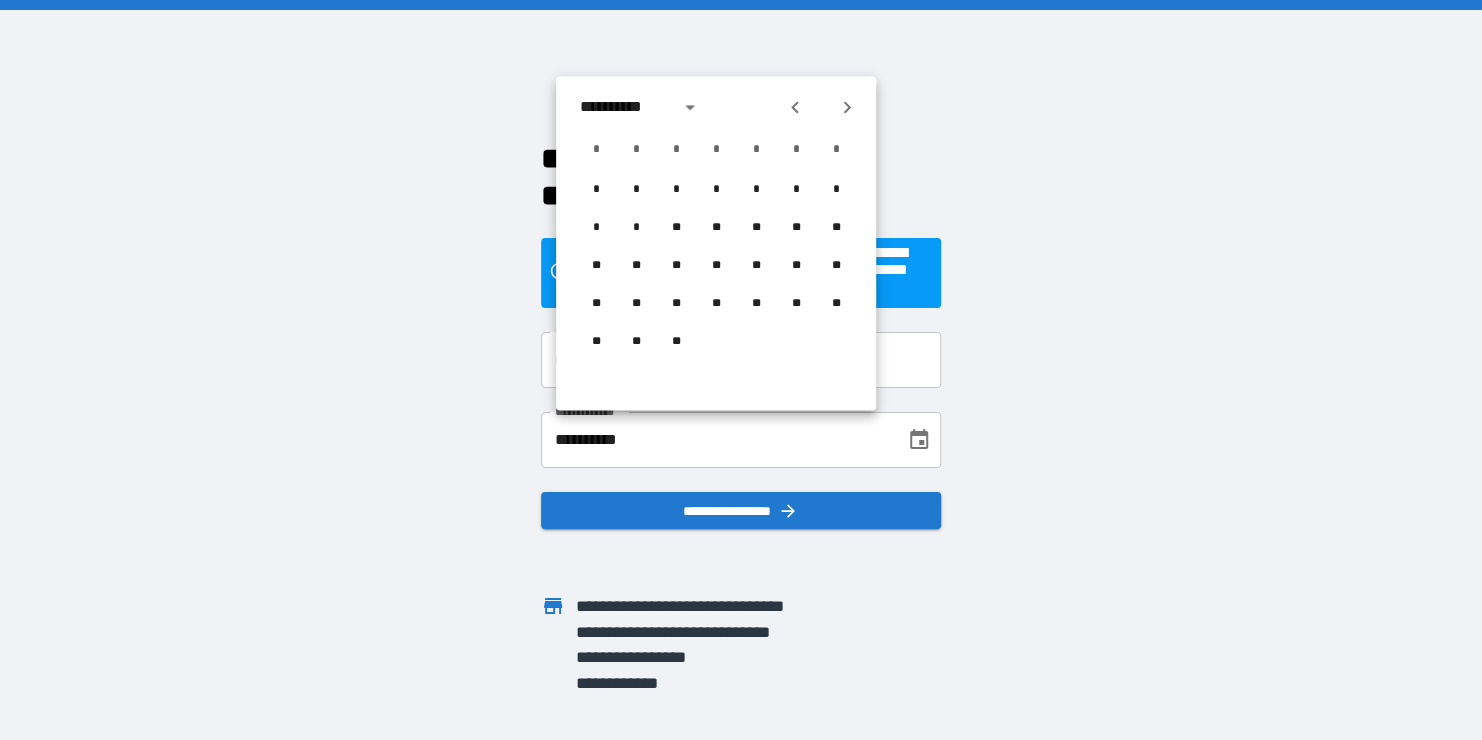 click at bounding box center (847, 107) 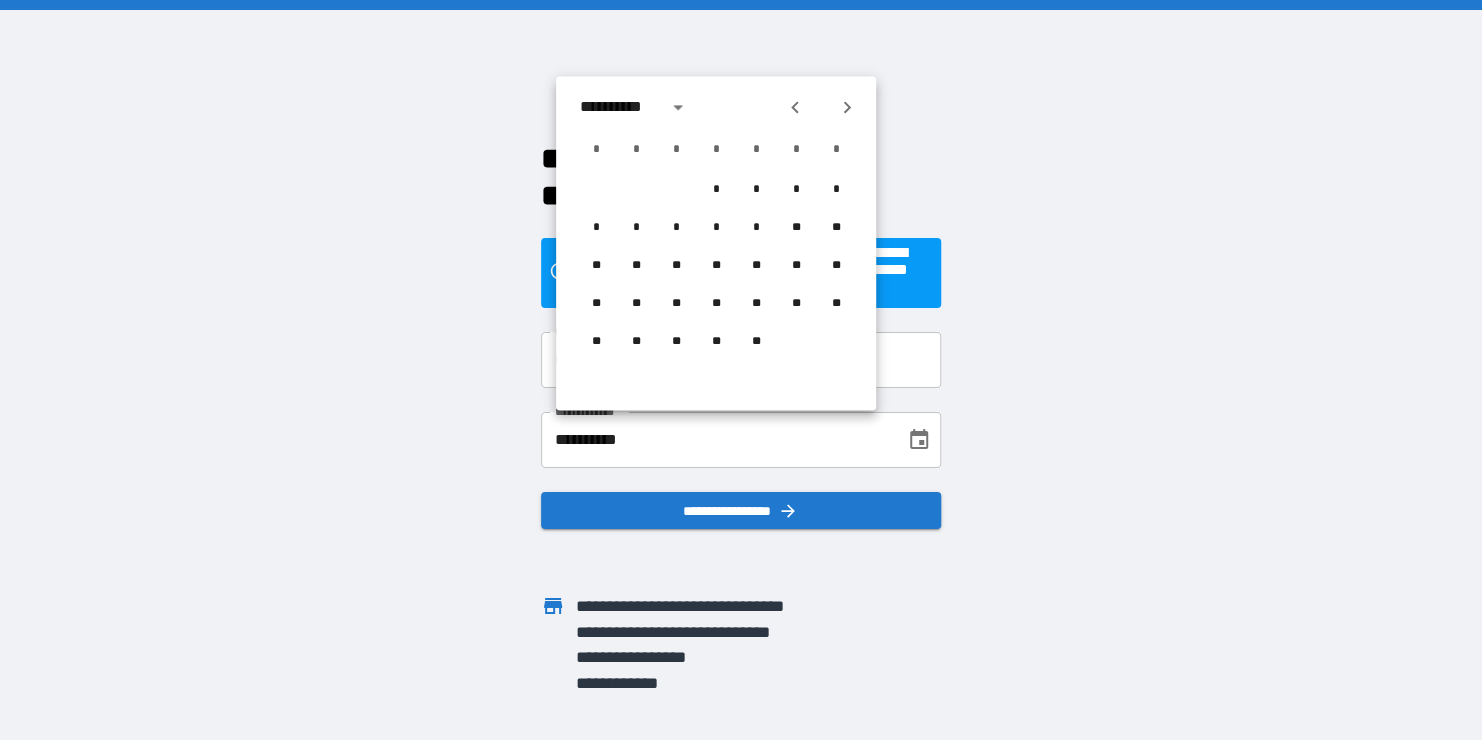 click at bounding box center [847, 107] 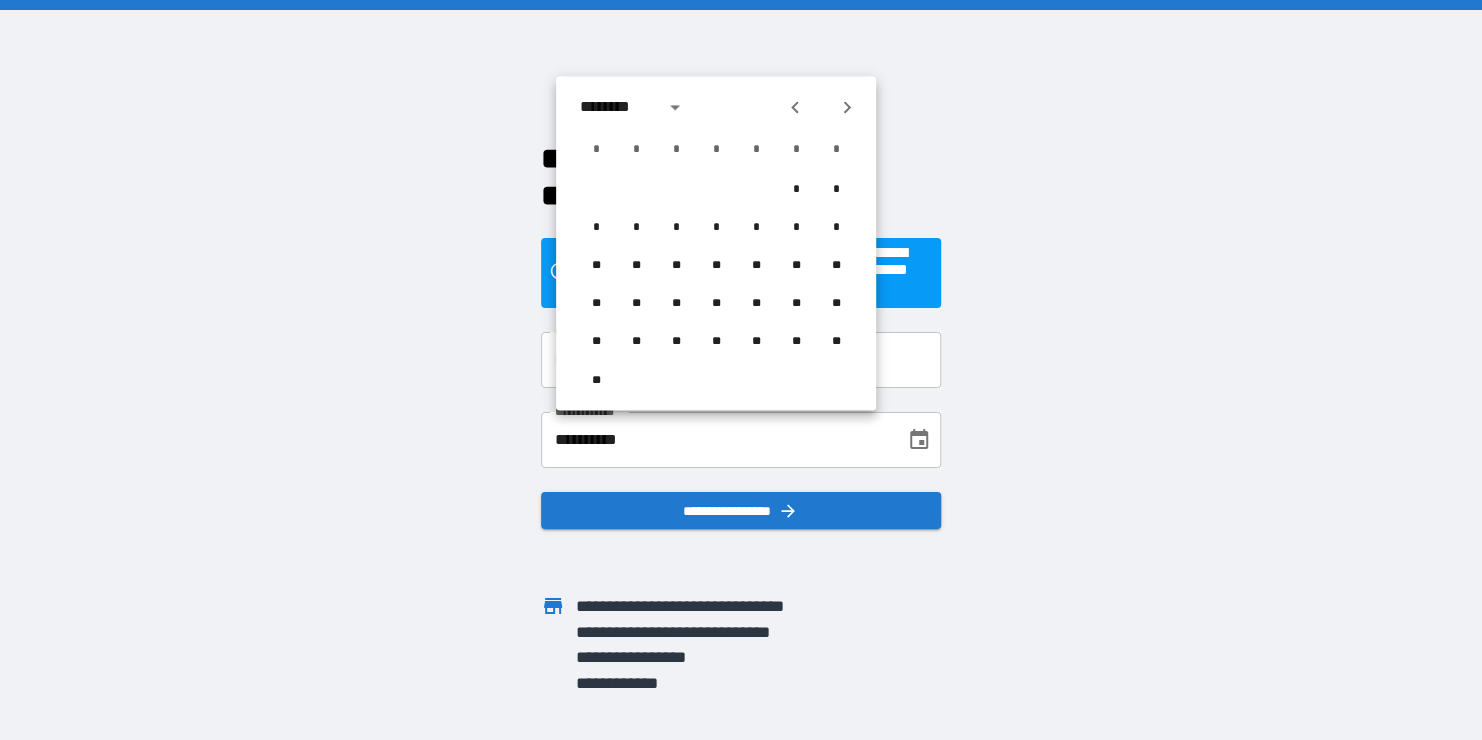 click at bounding box center (847, 107) 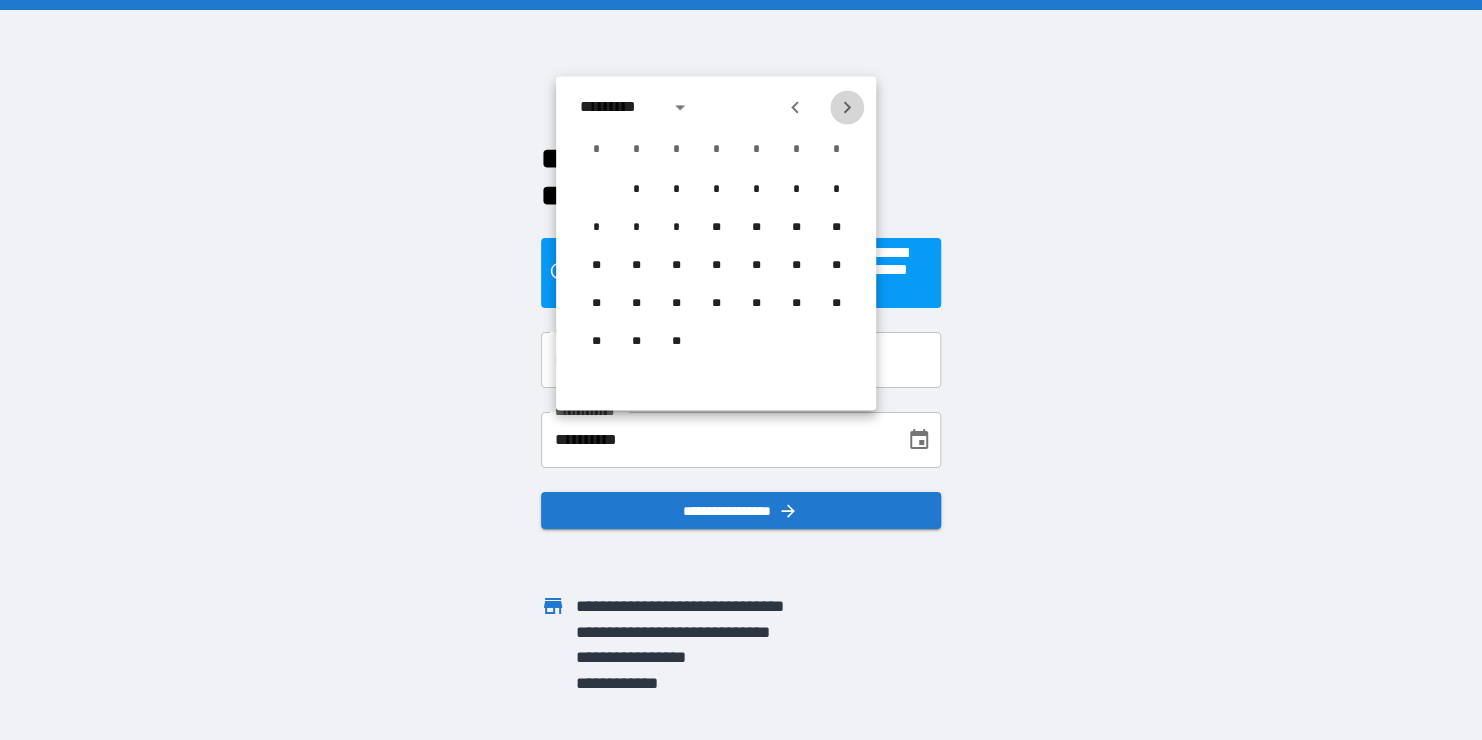 click at bounding box center (847, 107) 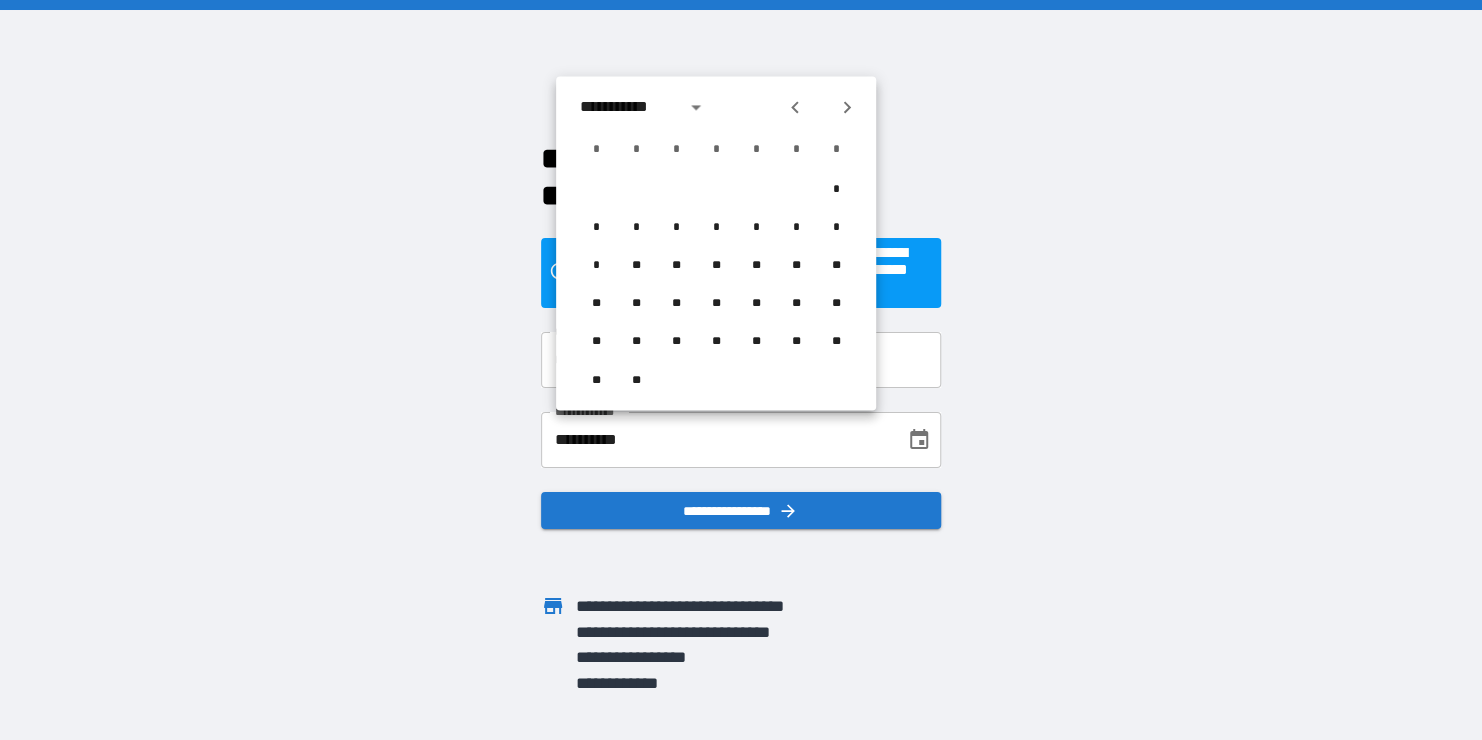click at bounding box center [847, 107] 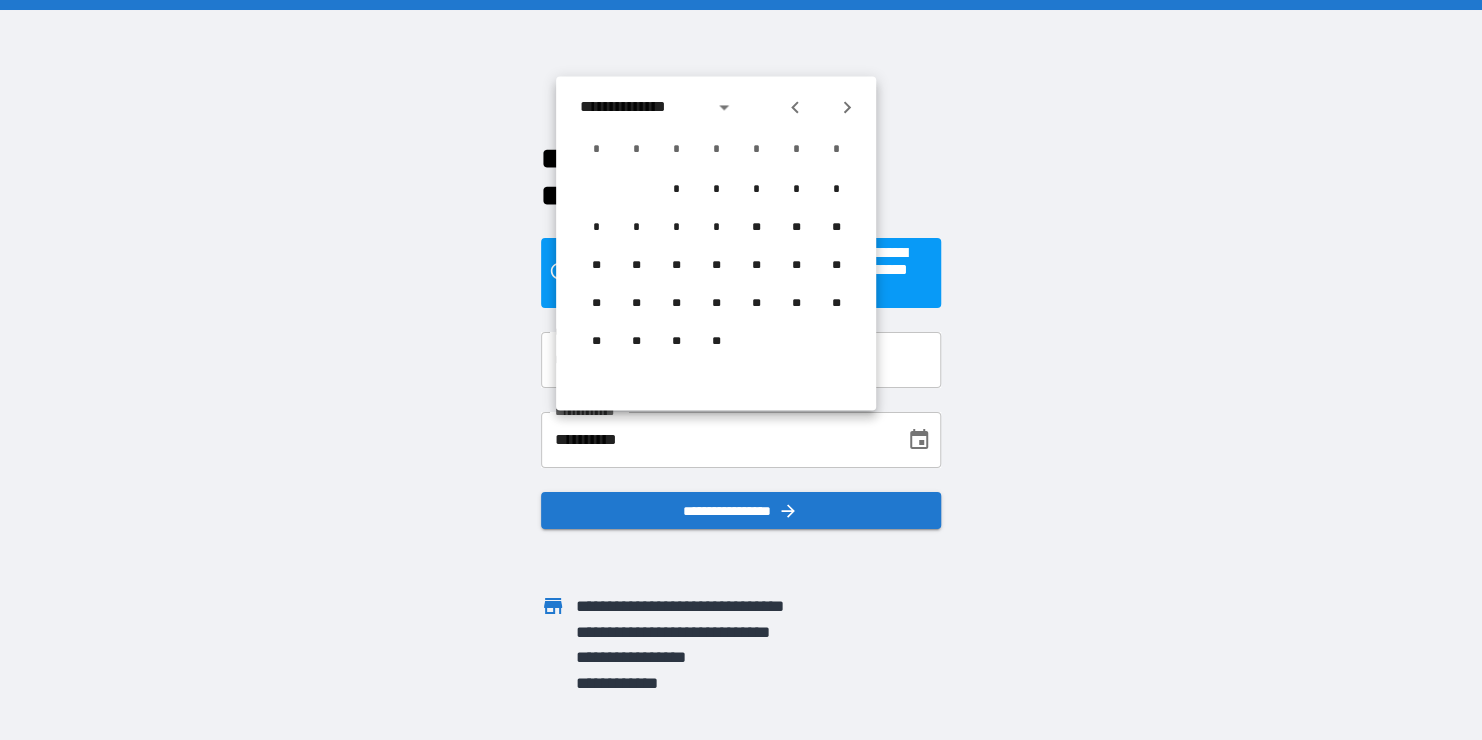 click at bounding box center (847, 107) 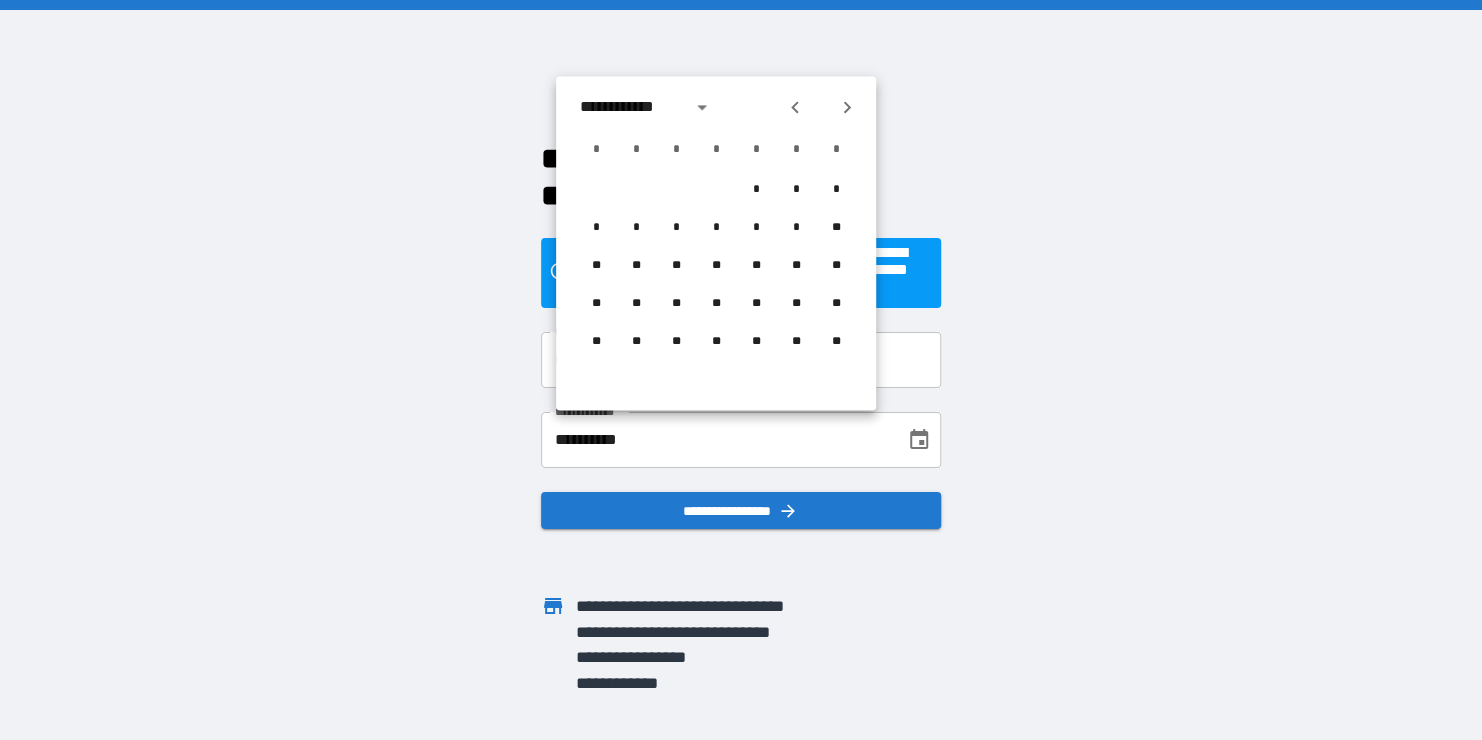 click 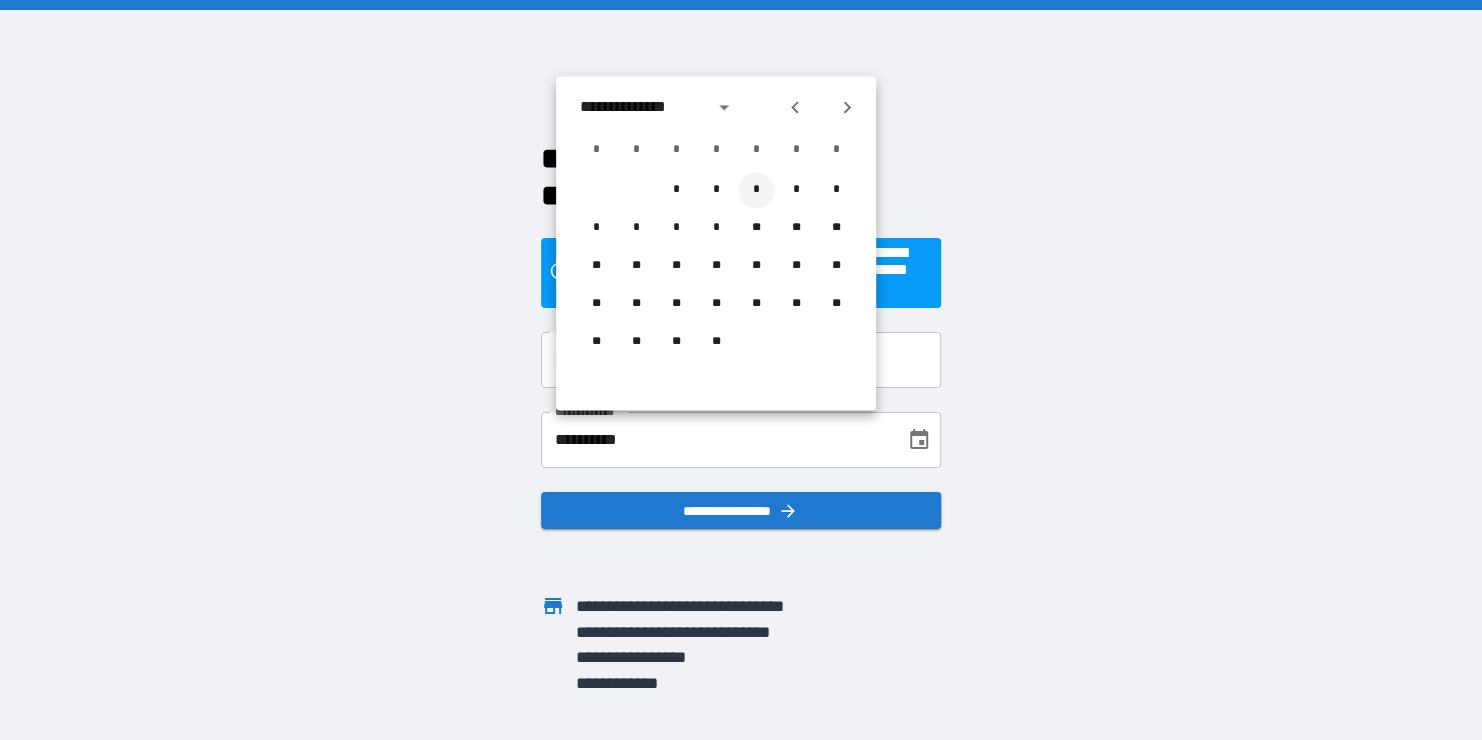 click on "*" at bounding box center [756, 190] 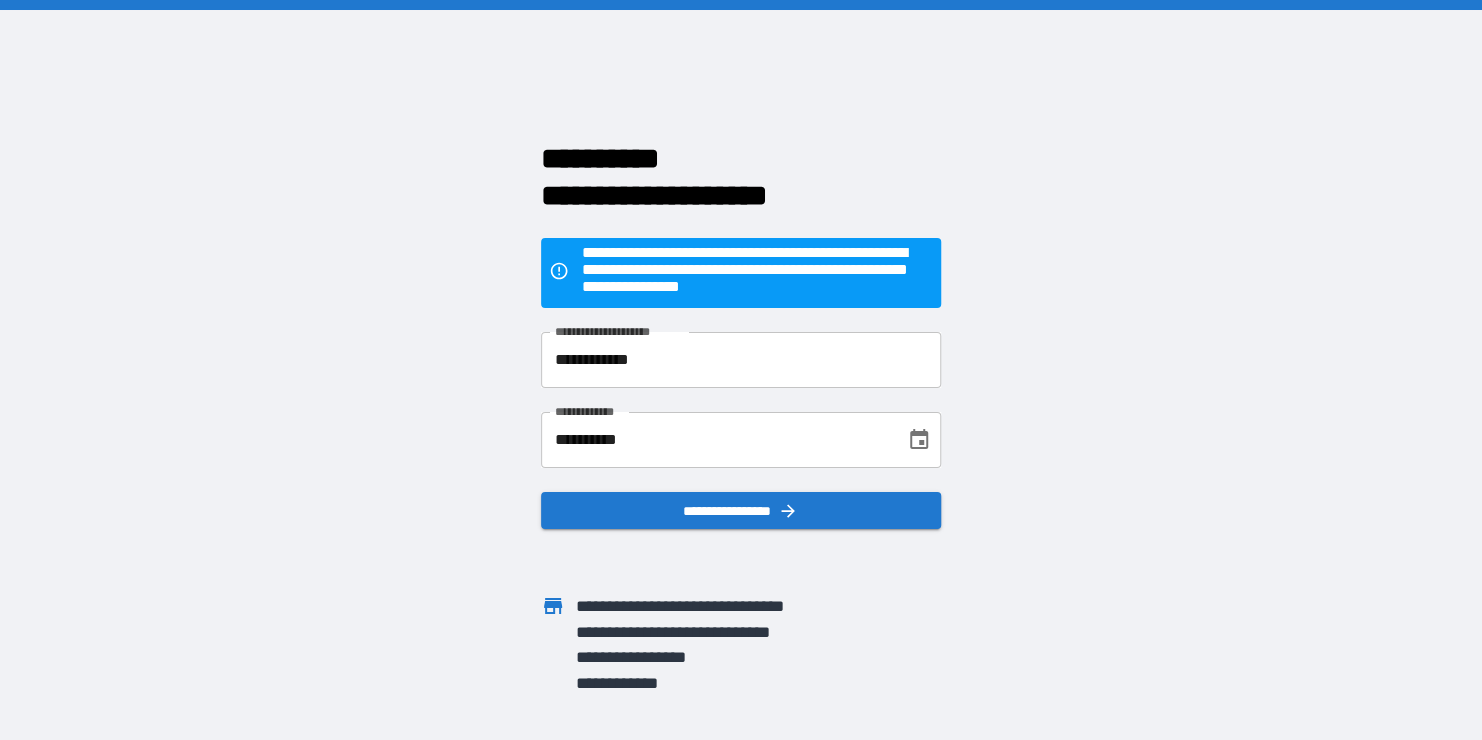 click on "**********" at bounding box center [741, 370] 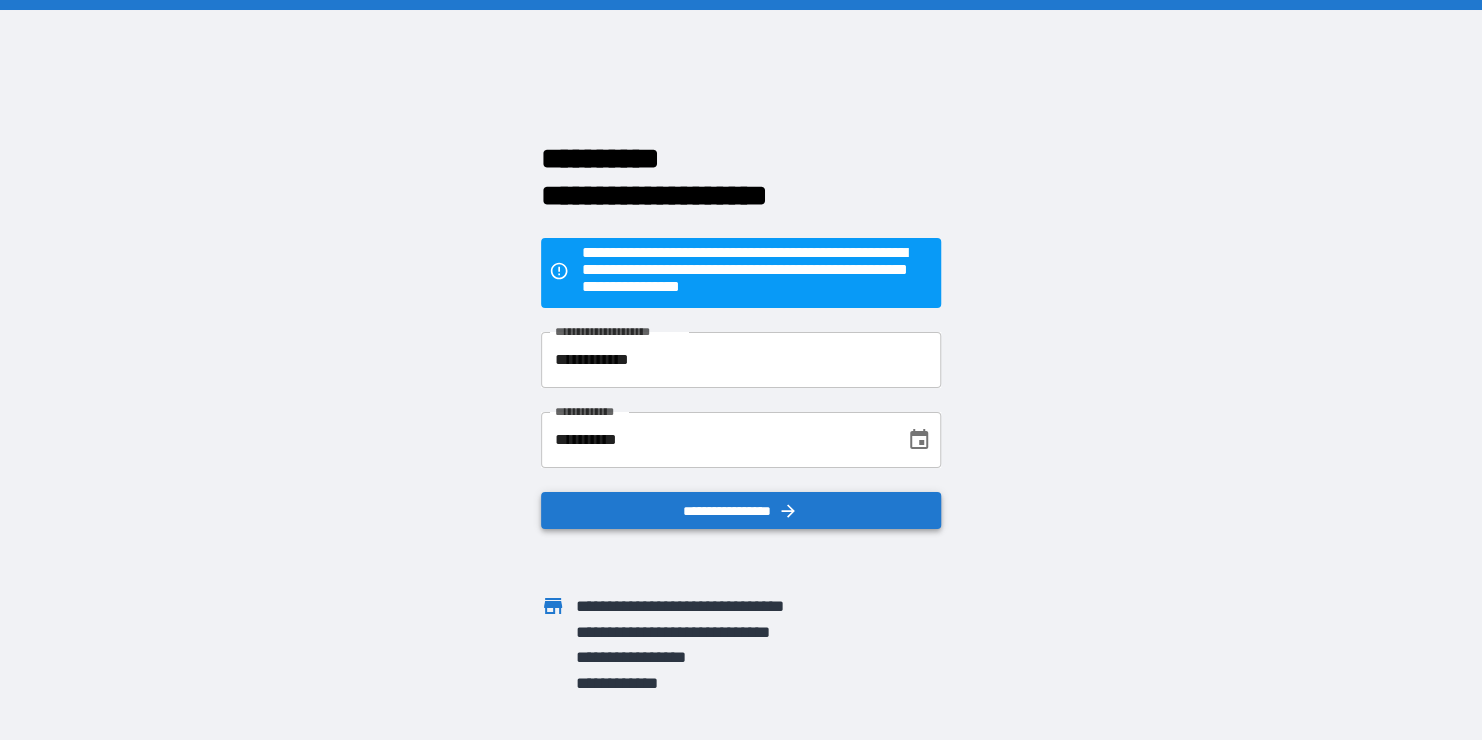 click on "**********" at bounding box center (741, 511) 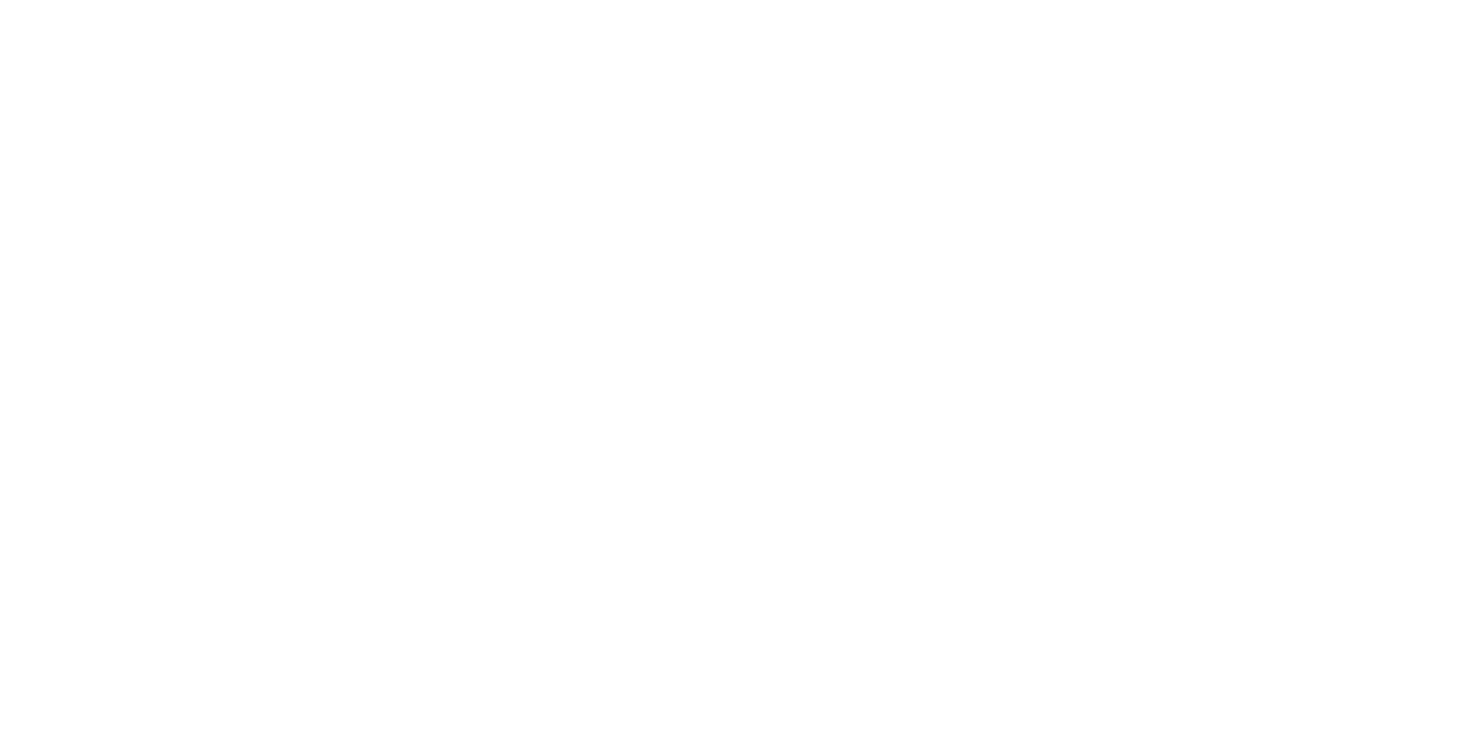 scroll, scrollTop: 0, scrollLeft: 0, axis: both 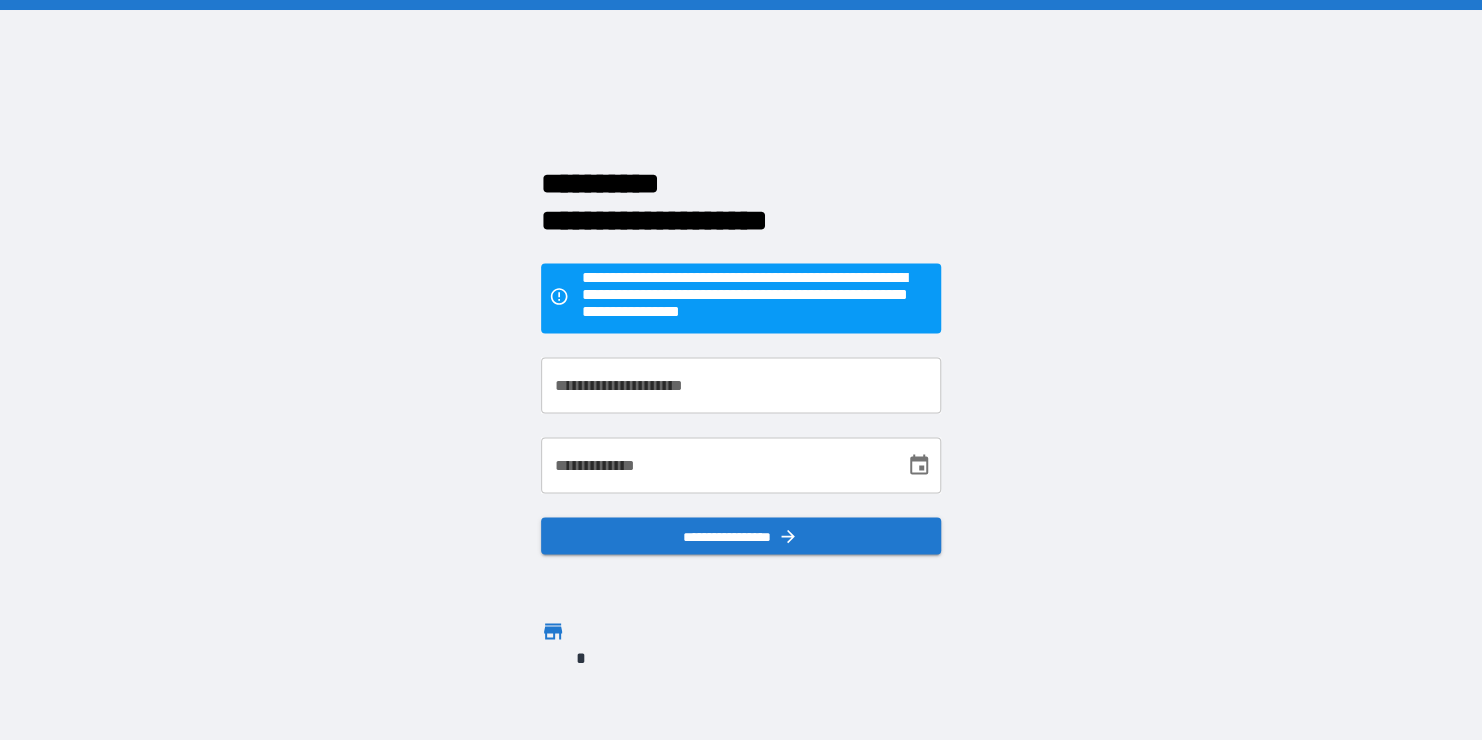 click on "**********" at bounding box center (741, 385) 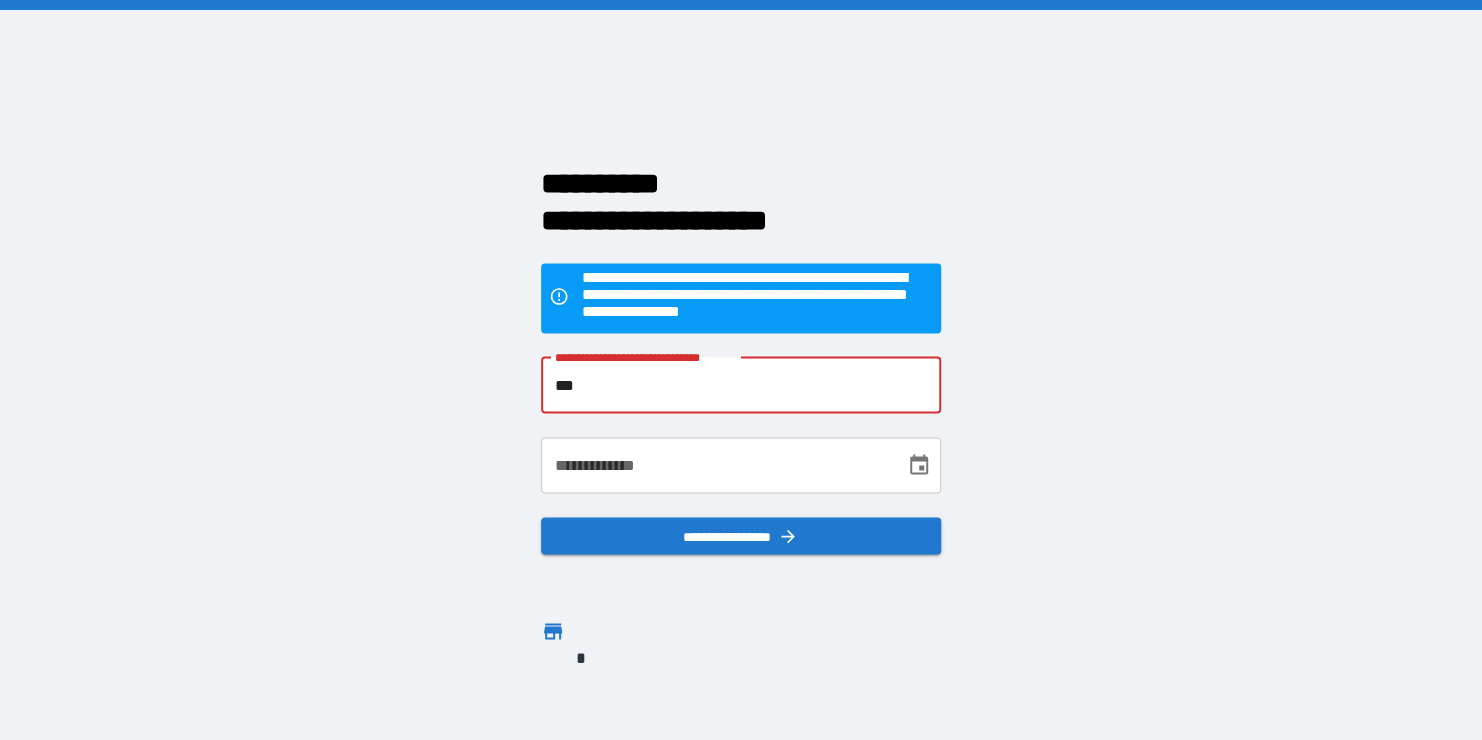 type on "**********" 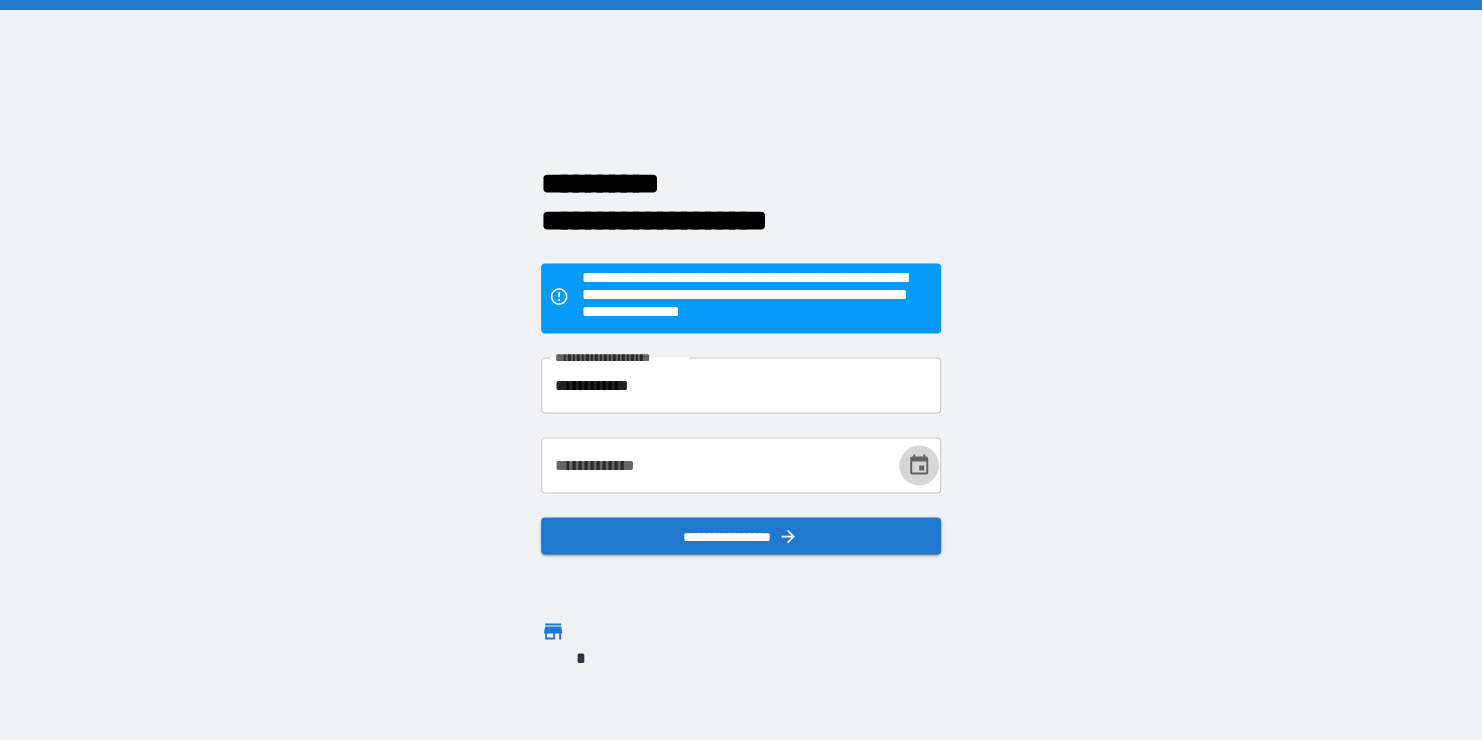 click 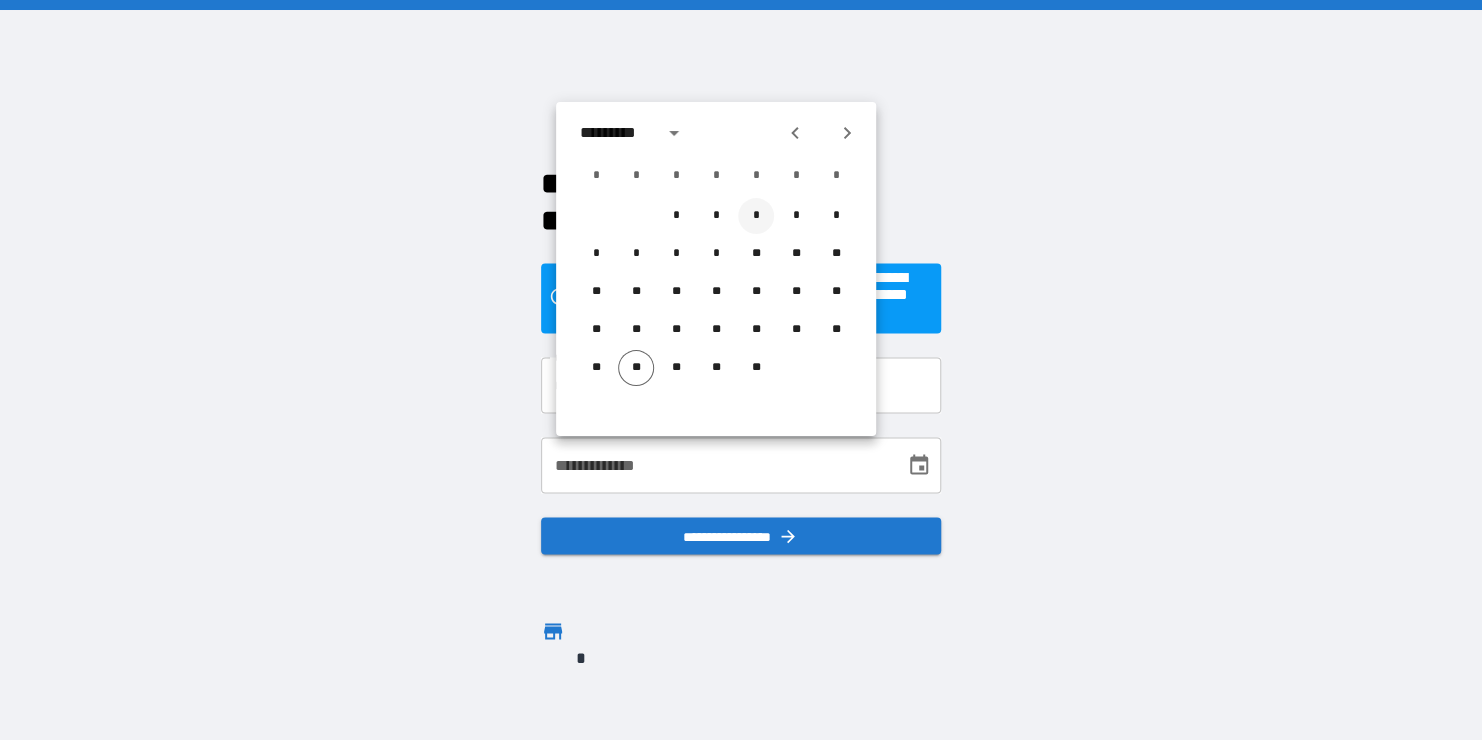 click on "*" at bounding box center (756, 216) 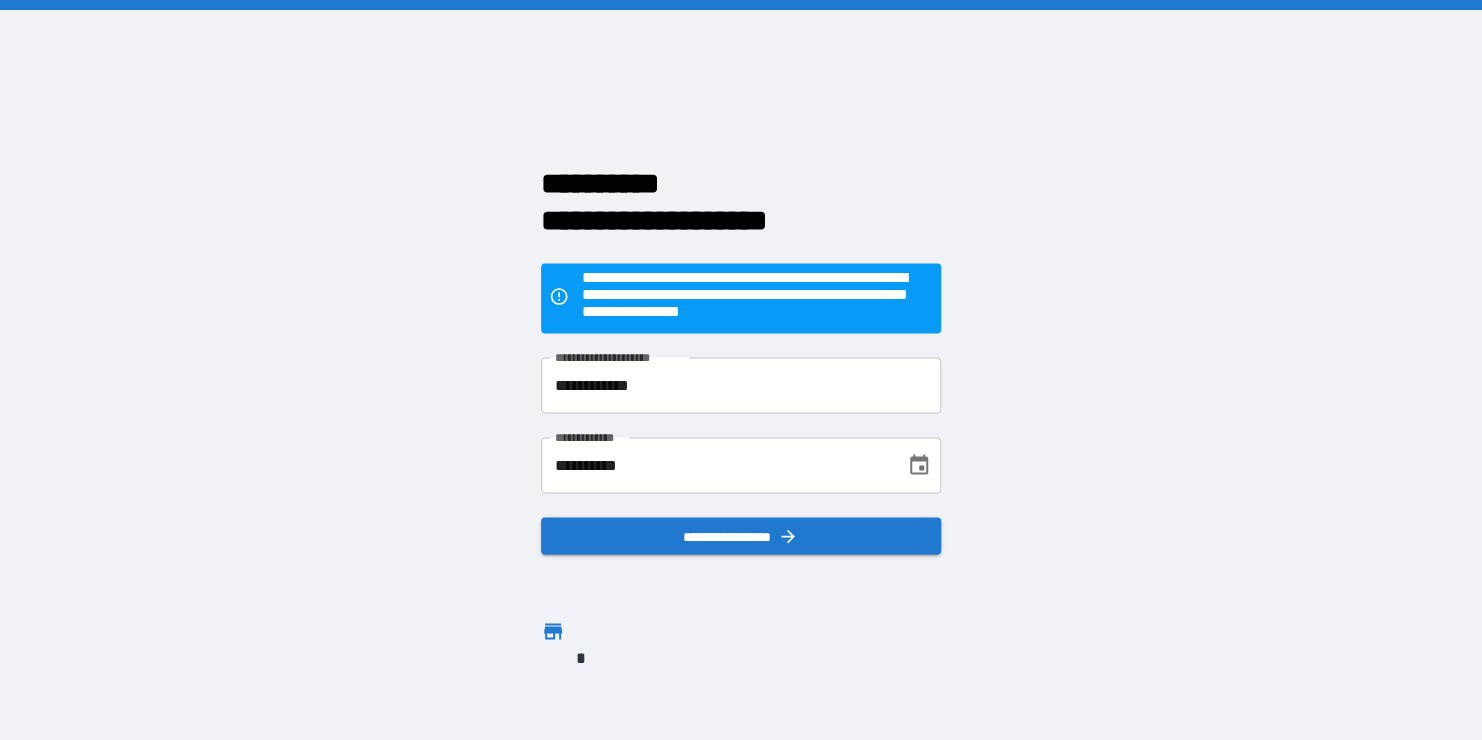 click 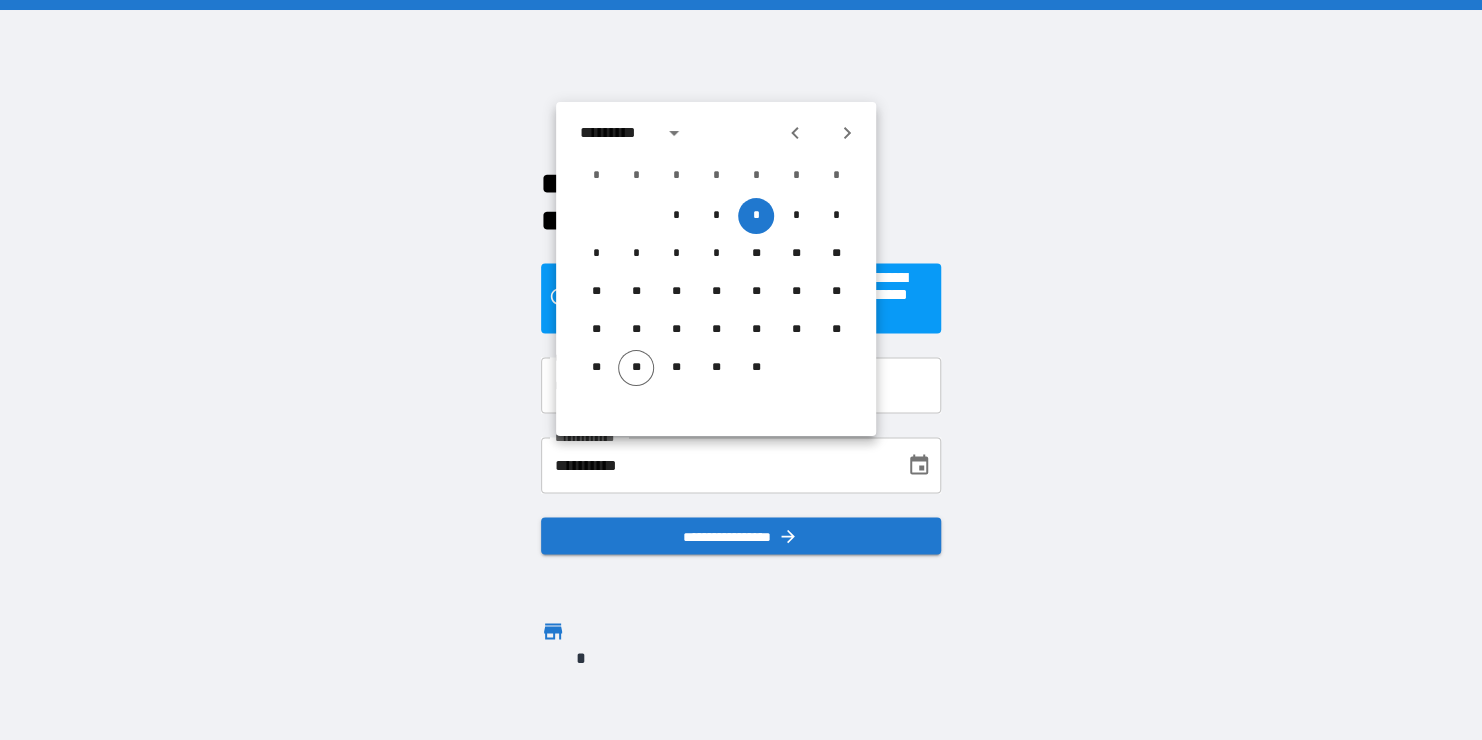 click 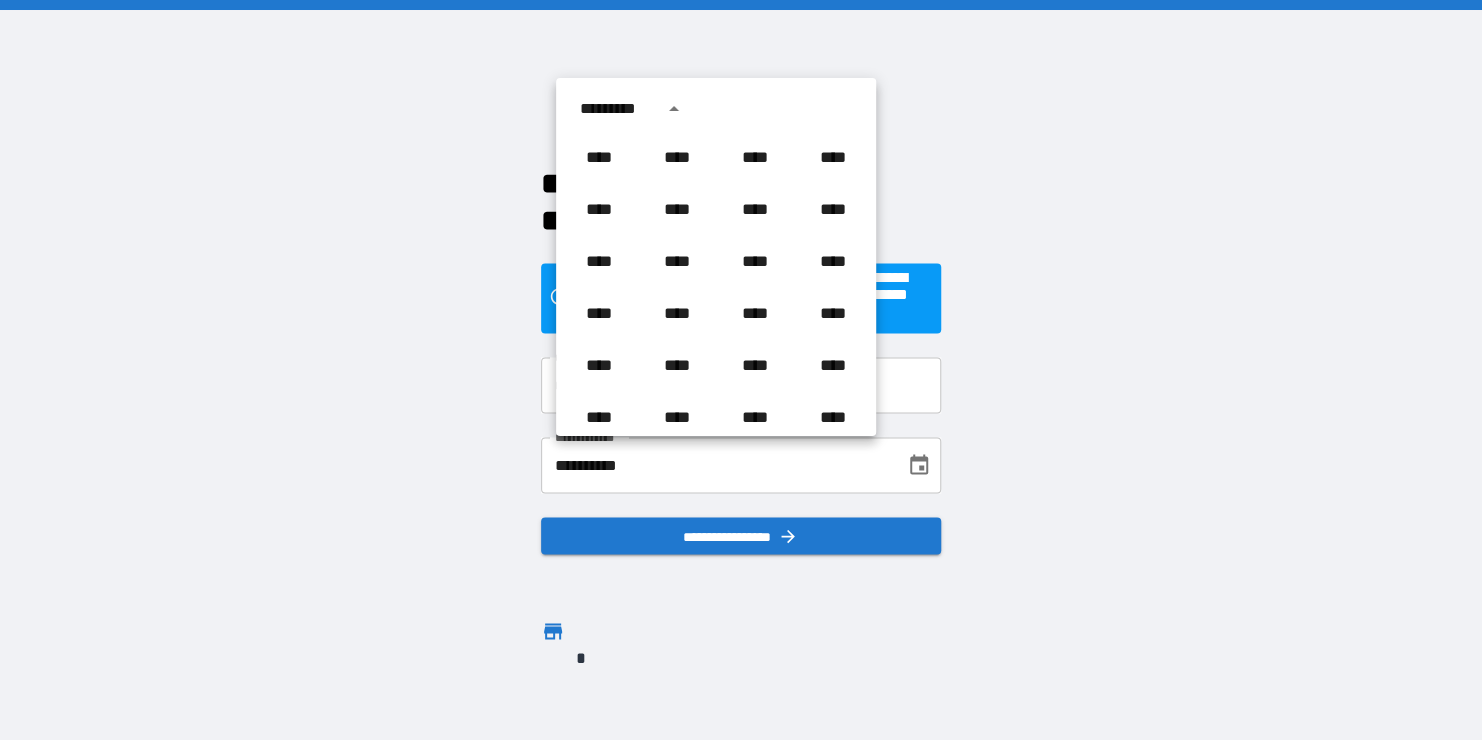 scroll, scrollTop: 1486, scrollLeft: 0, axis: vertical 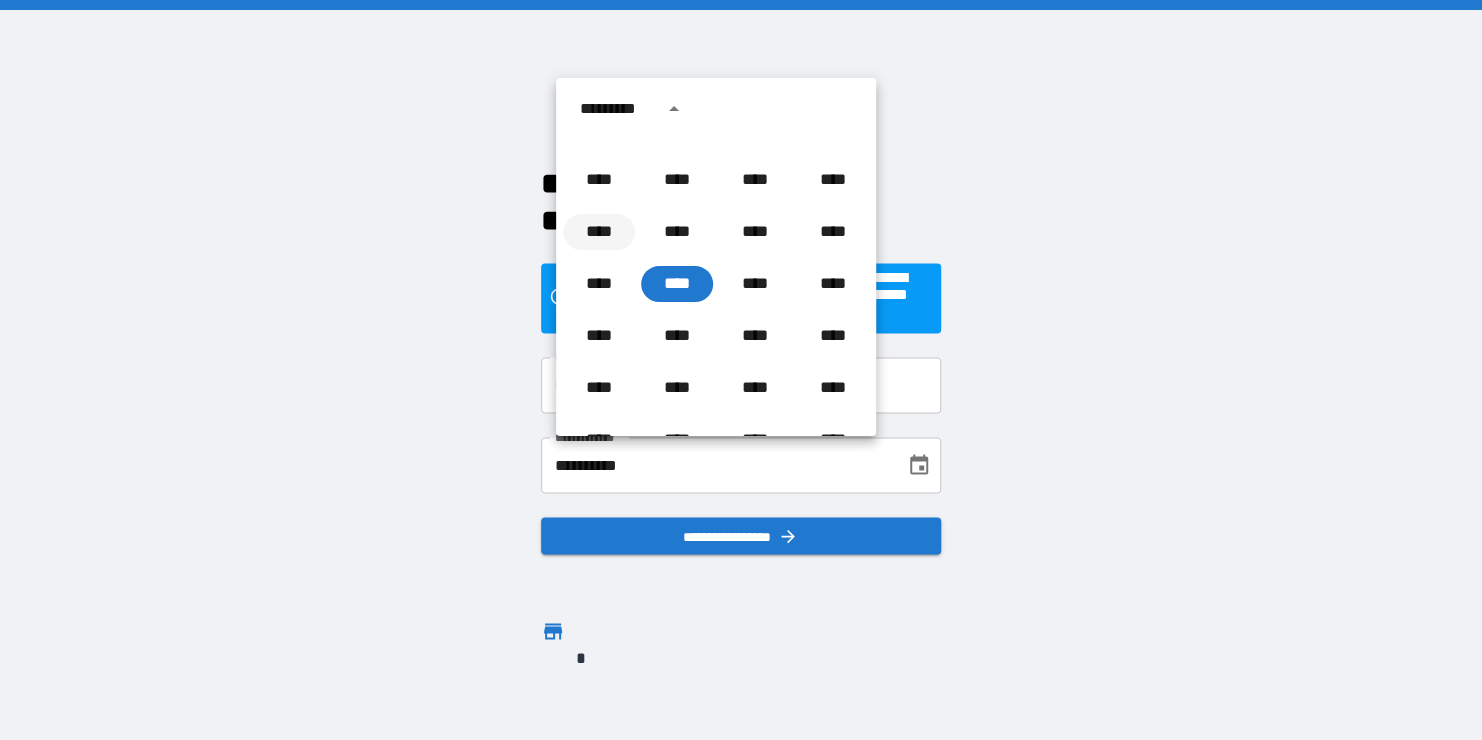 click on "****" at bounding box center [599, 232] 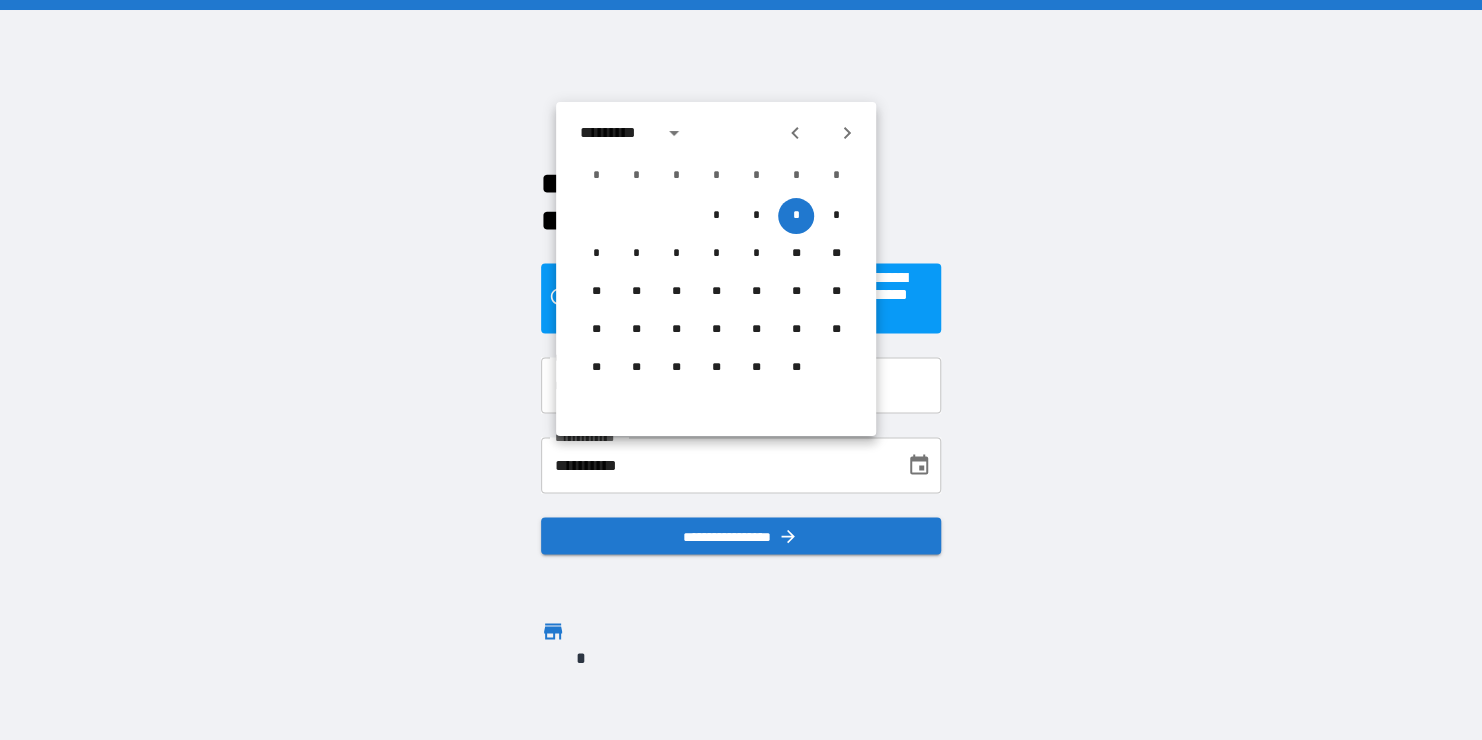 click 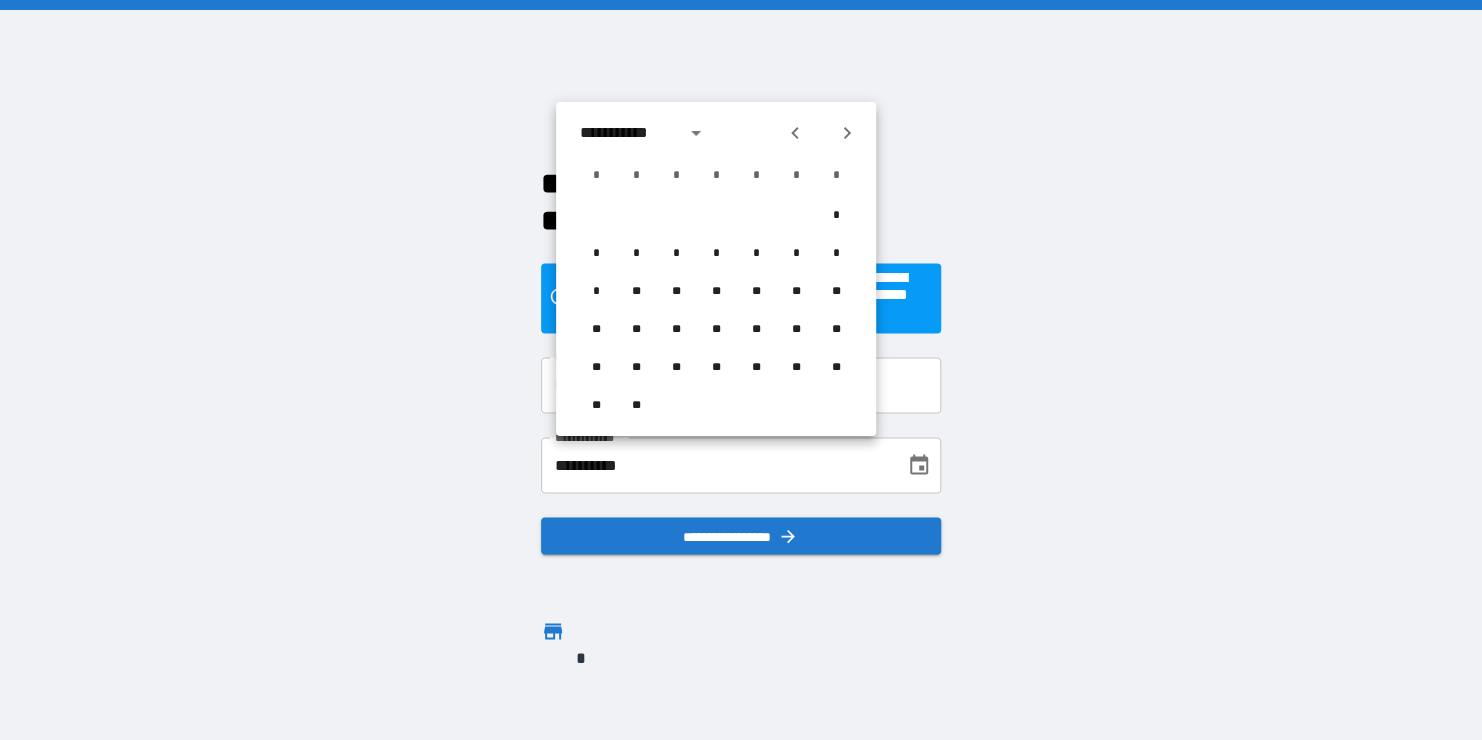 click 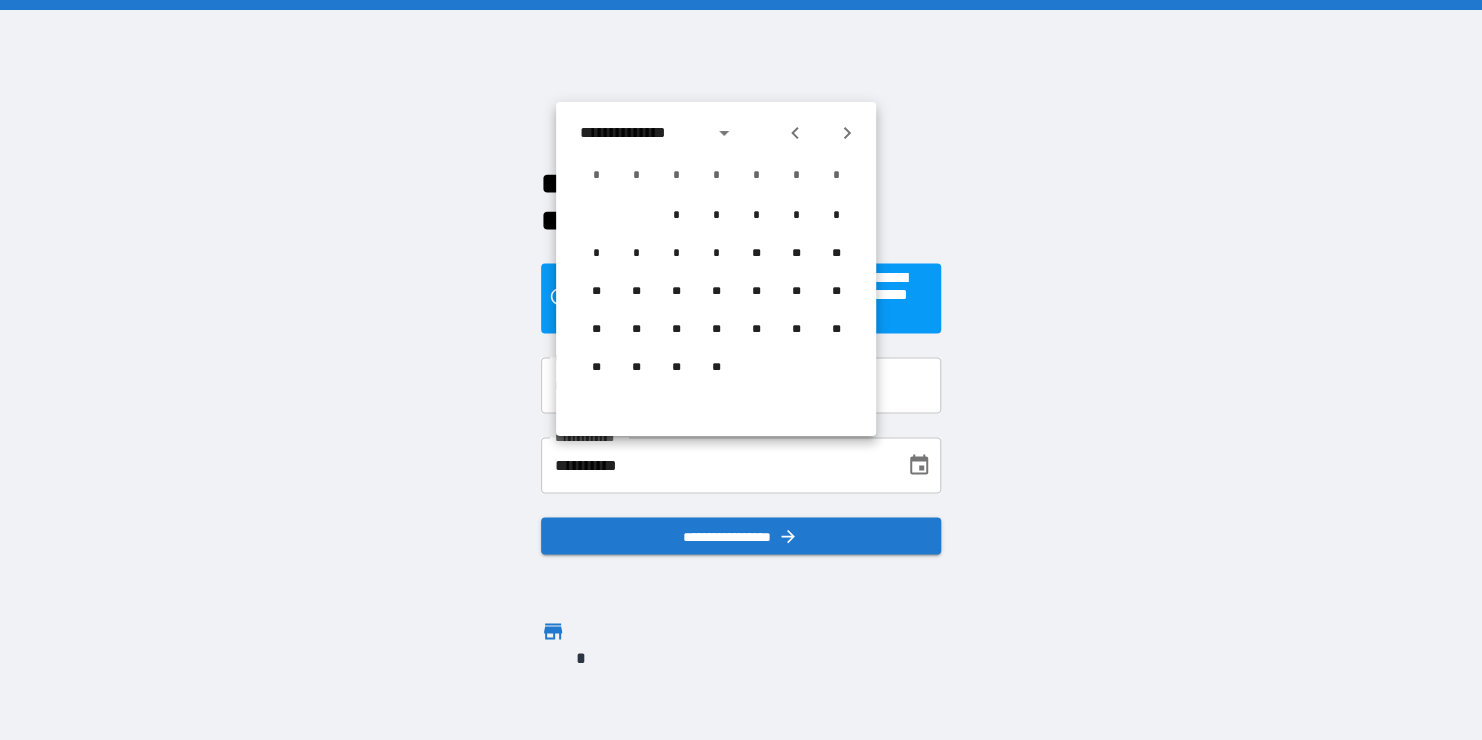 click 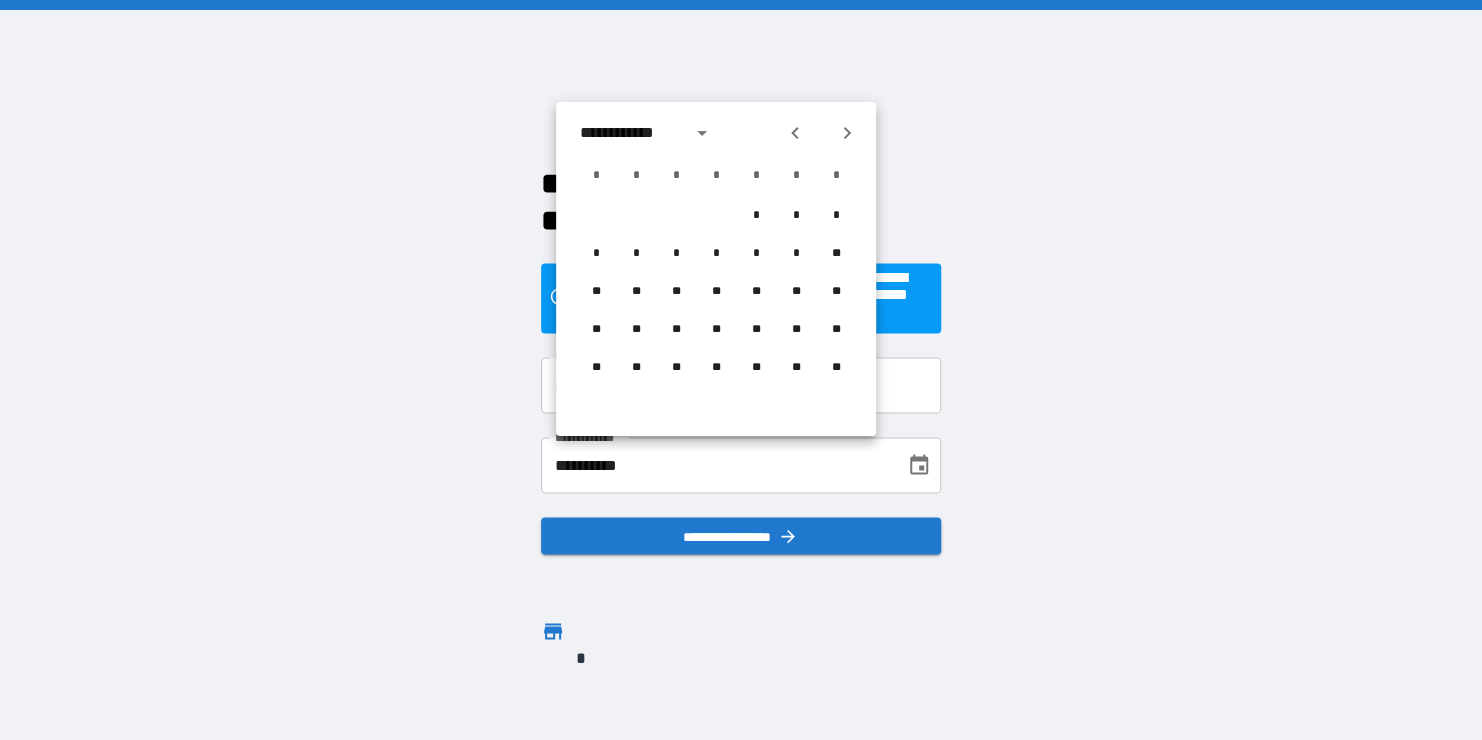 click 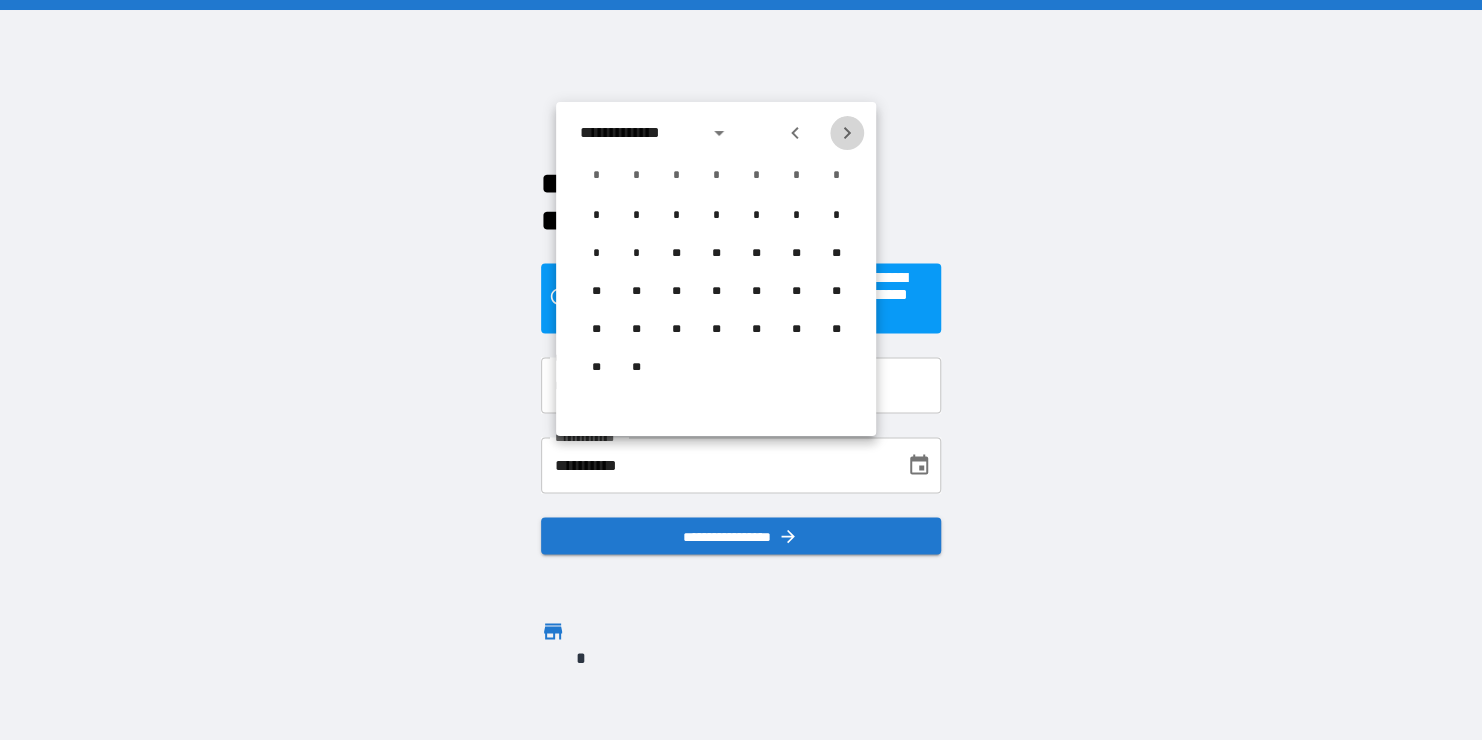 click 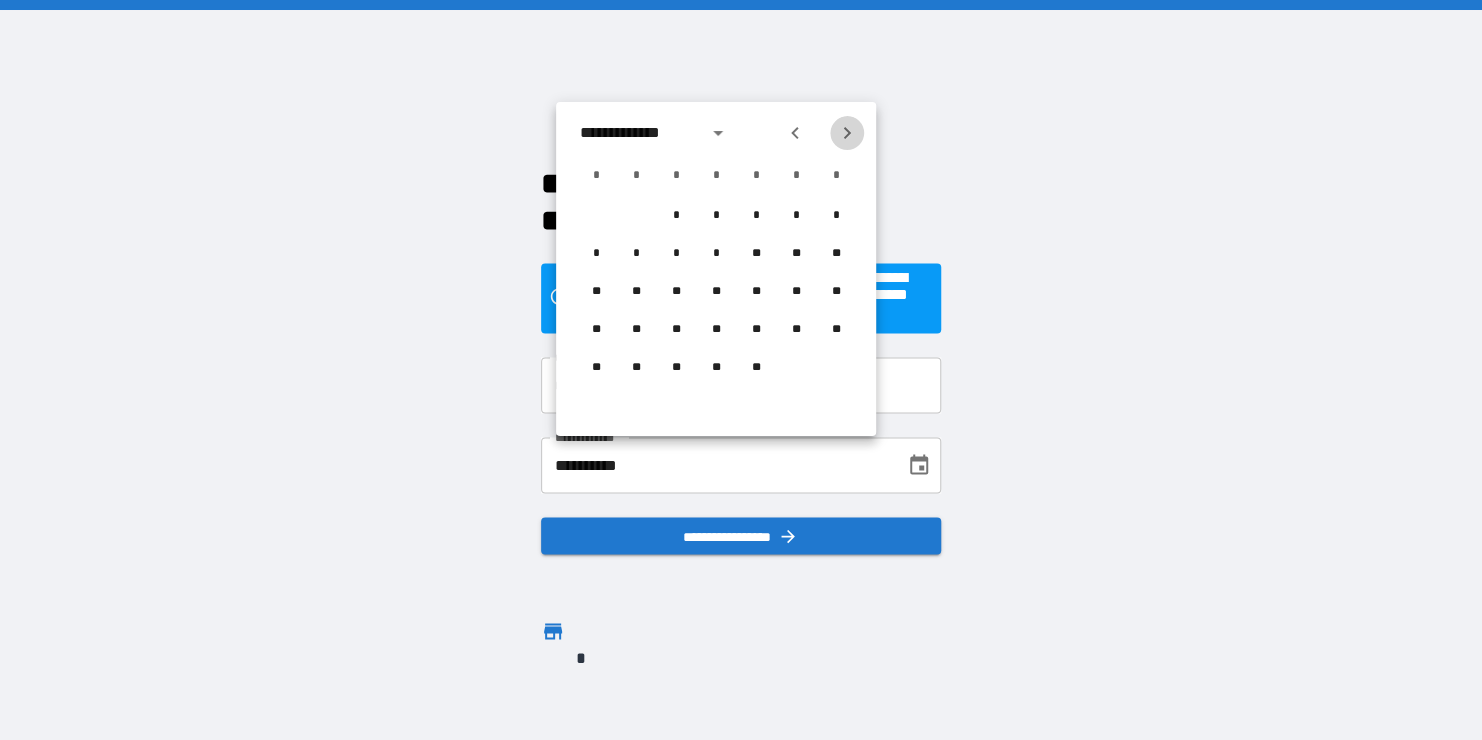 click 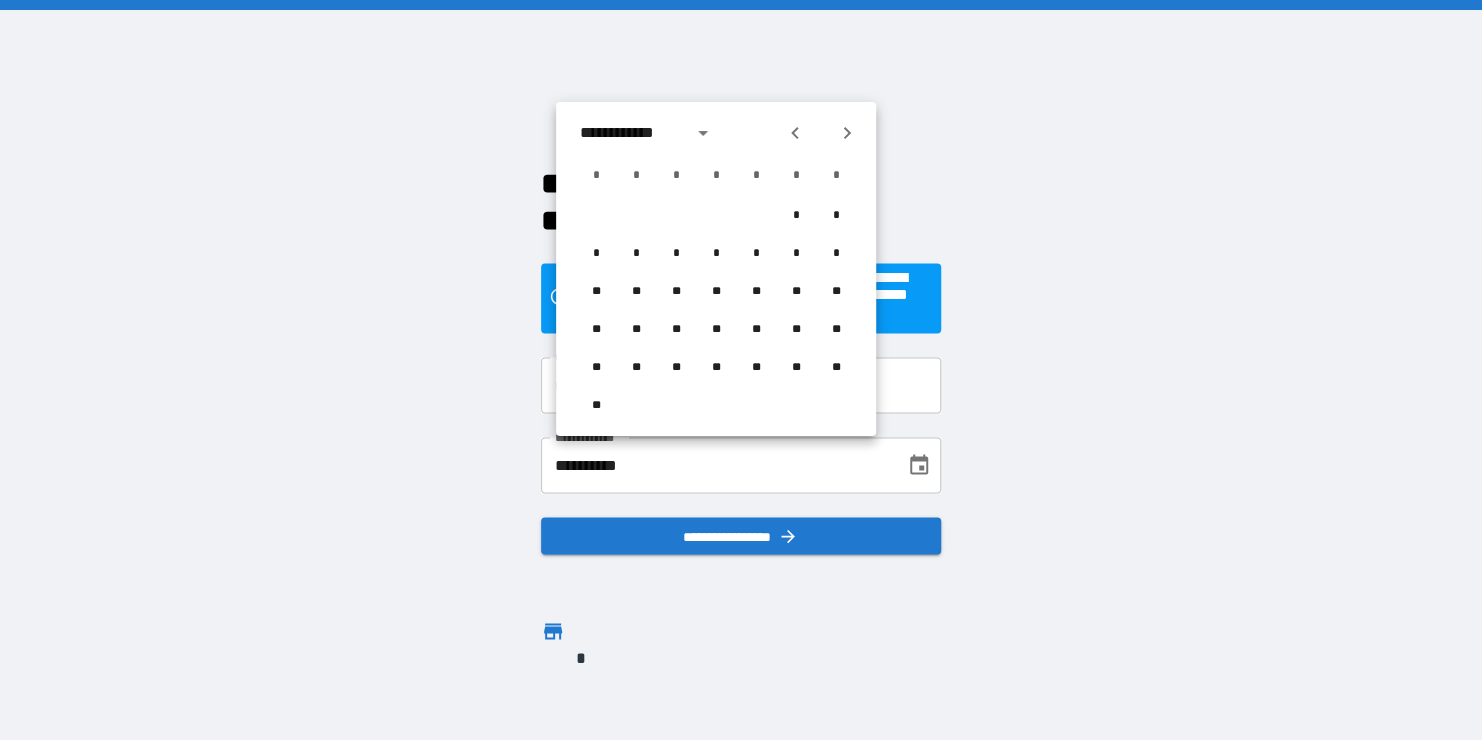 click 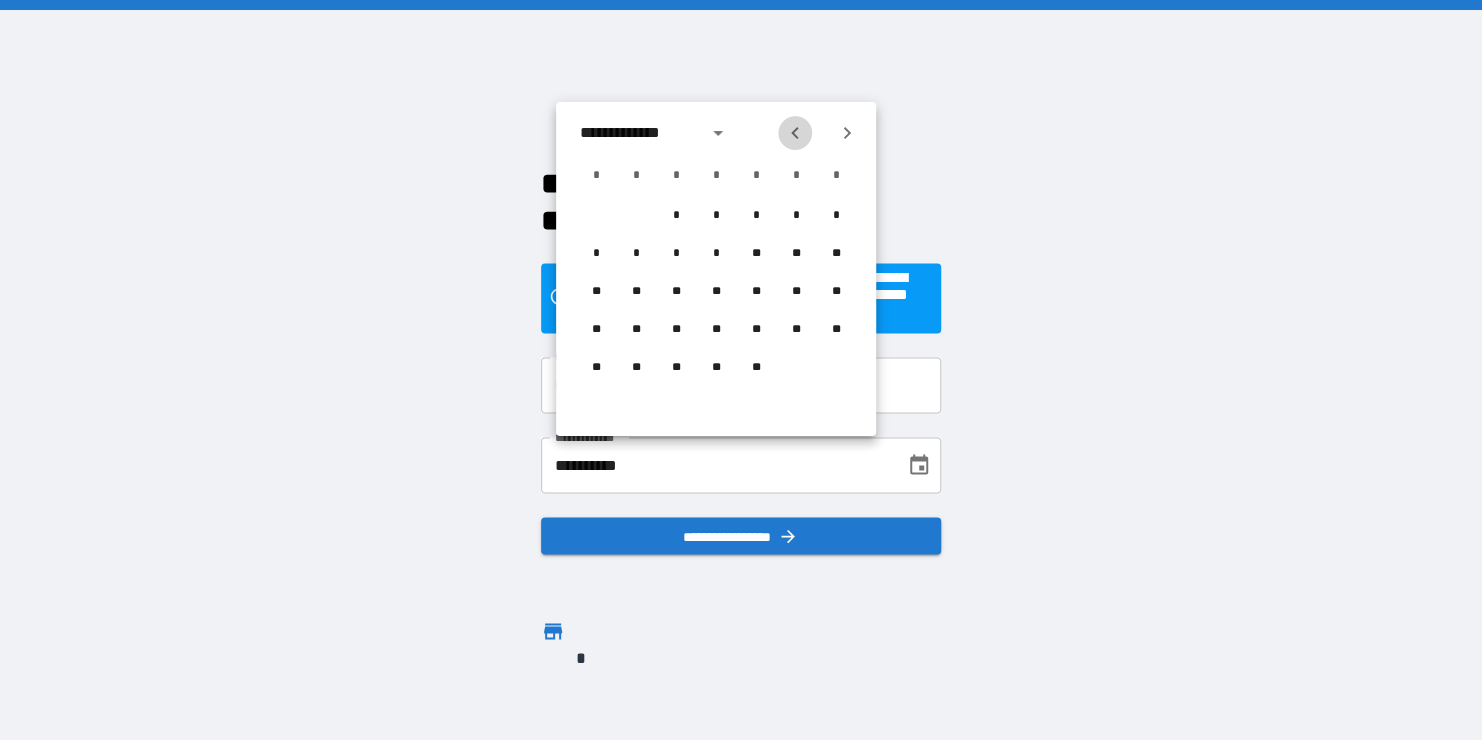 click 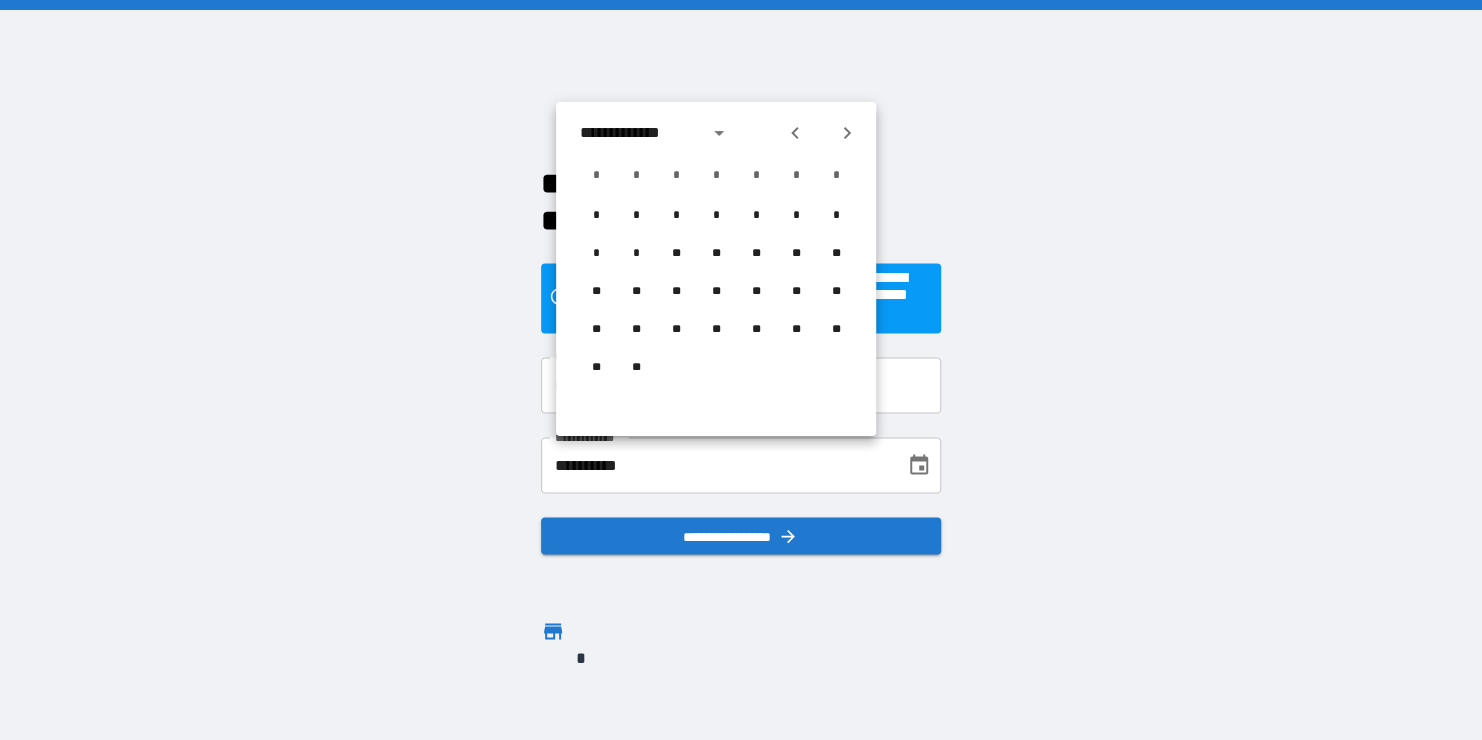 click 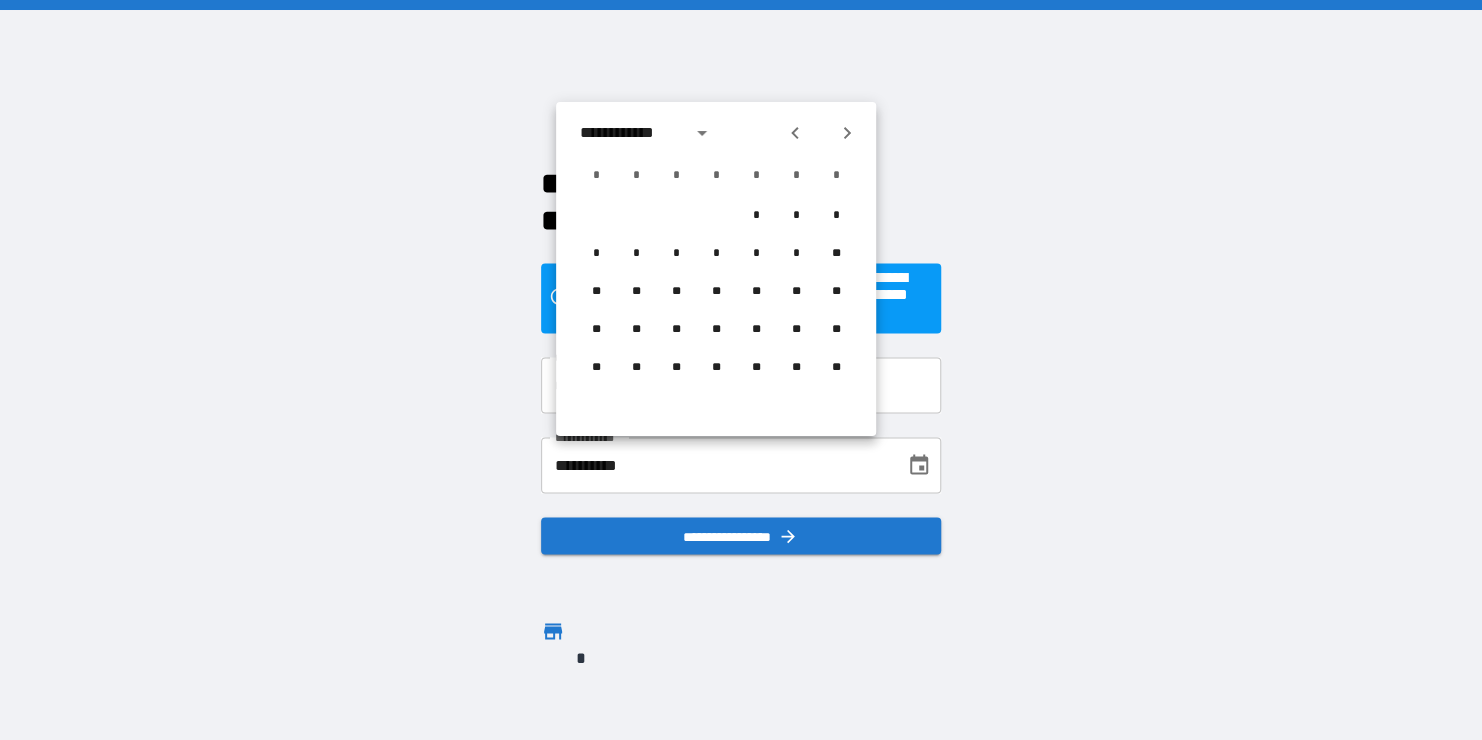 click 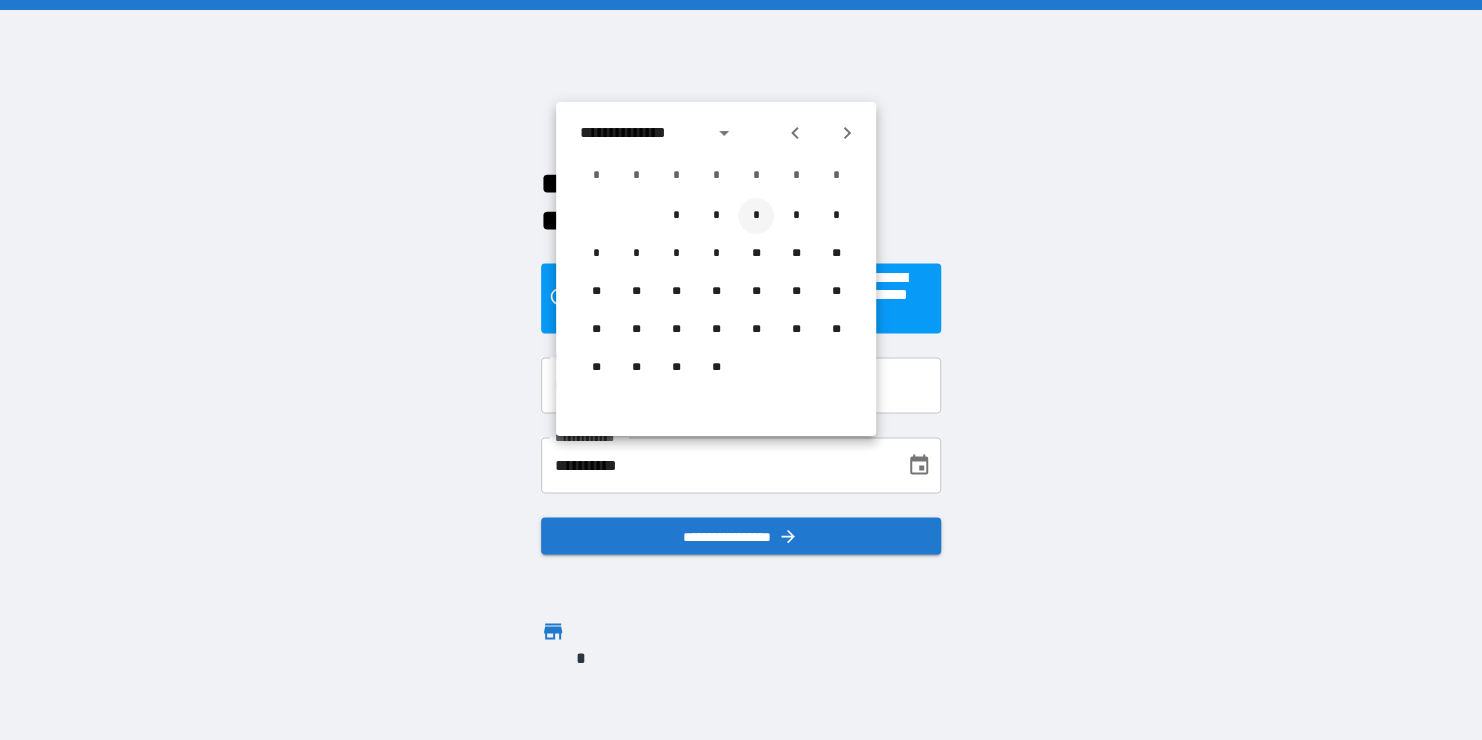 click on "*" at bounding box center [756, 216] 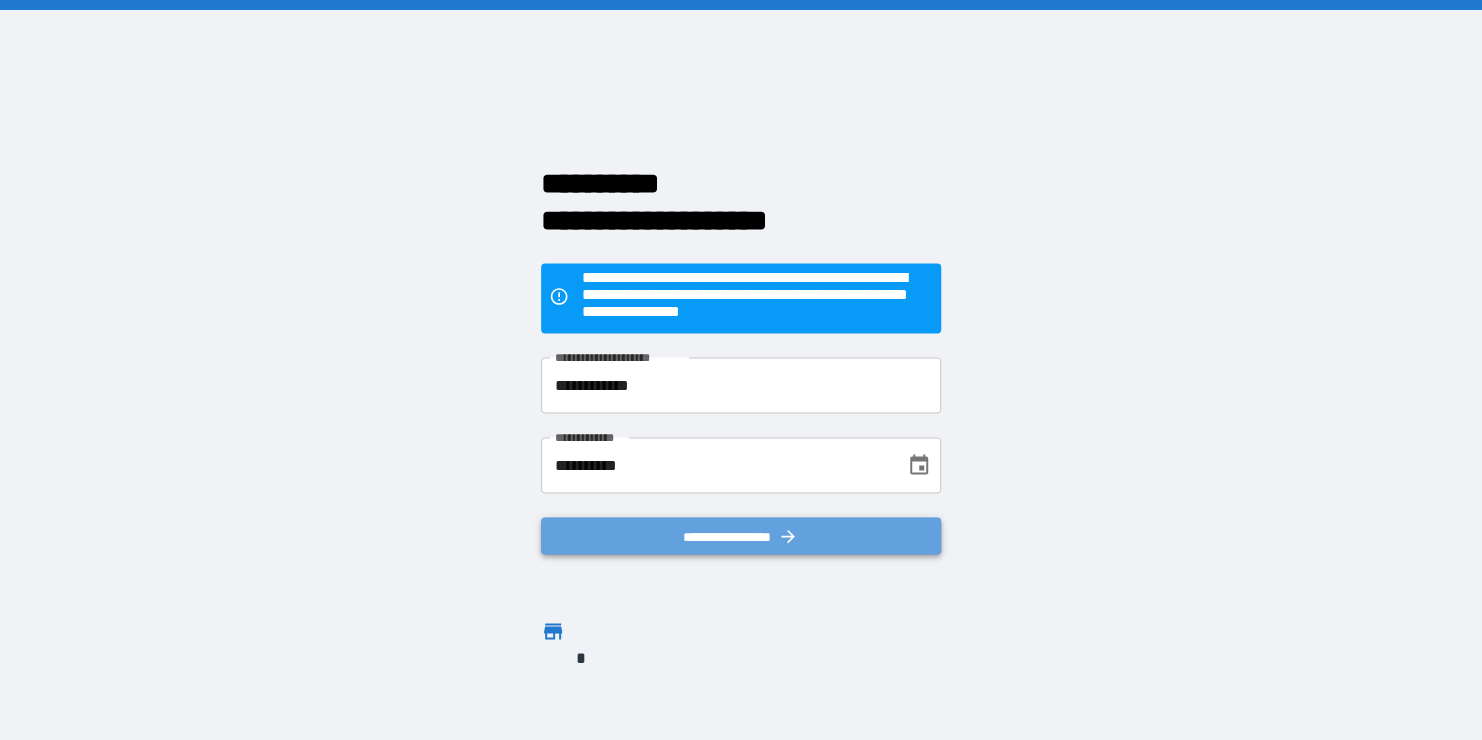 click on "**********" at bounding box center (741, 536) 